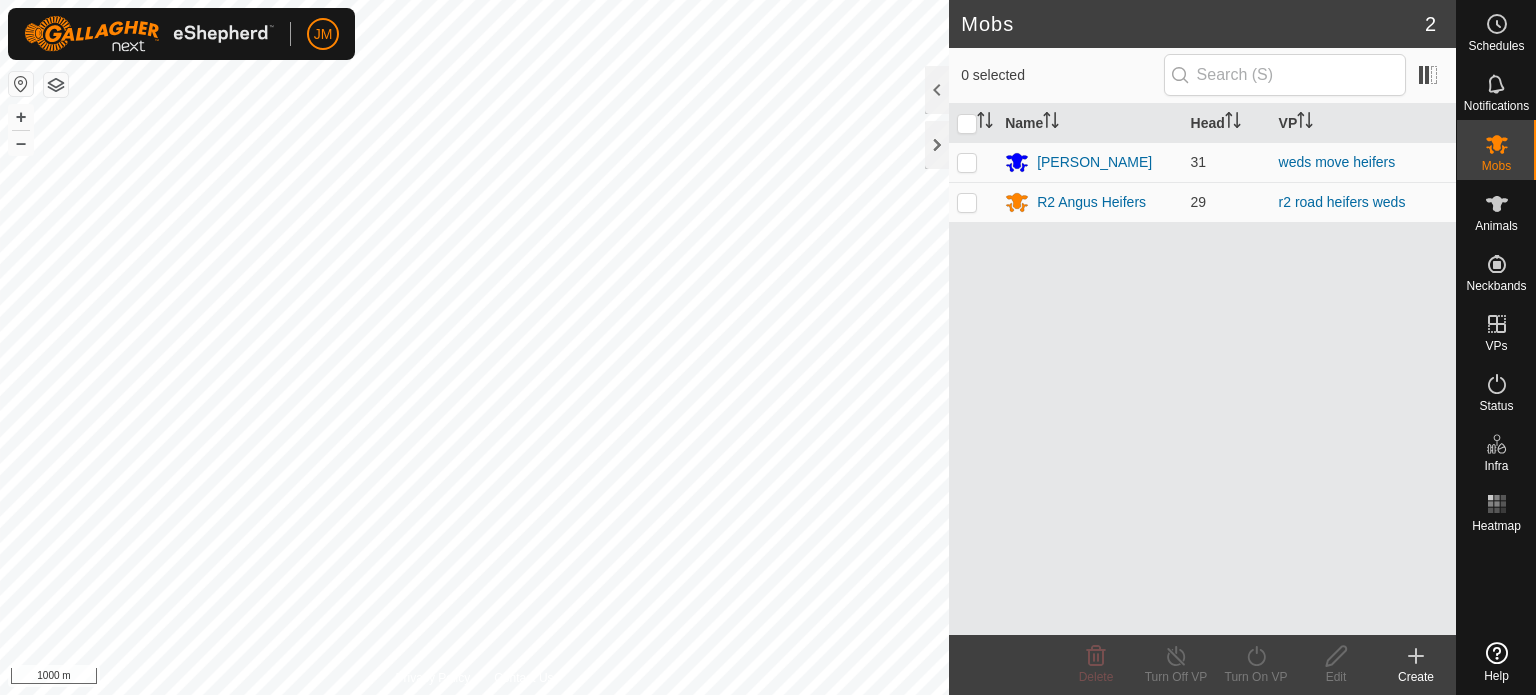 scroll, scrollTop: 0, scrollLeft: 0, axis: both 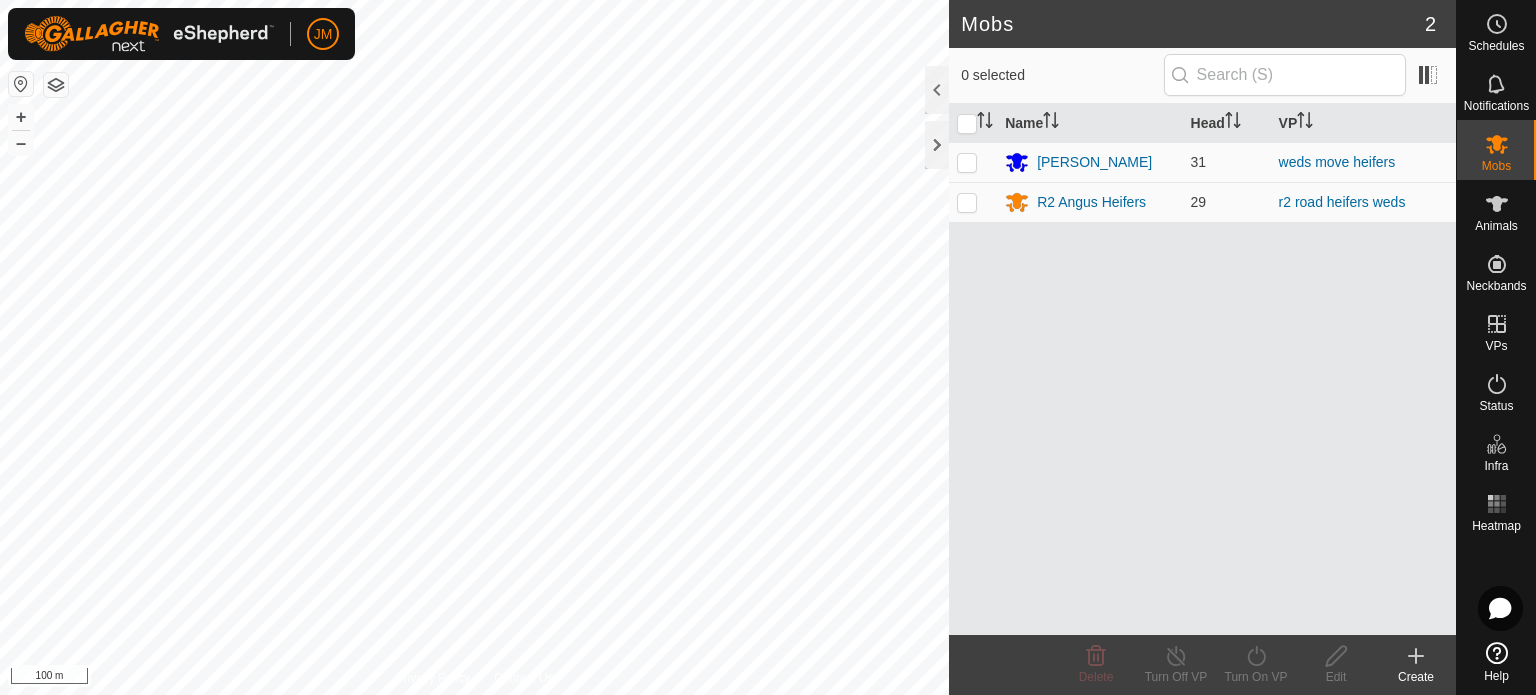 click on "JM Schedules Notifications Mobs Animals Neckbands VPs Status Infra Heatmap Help Mobs 2  0 selected   Name   Head   [PERSON_NAME] 31 weds move heifers R2 Angus Heifers [STREET_ADDRESS] heifers weds Delete  Turn Off VP   Turn On VP   Edit   Create  Privacy Policy Contact Us
WP 22
Type:   trough
Capacity:  100L
Water Level:  100%
Drinkable:  Yes
+ – ⇧ i 100 m" at bounding box center (768, 347) 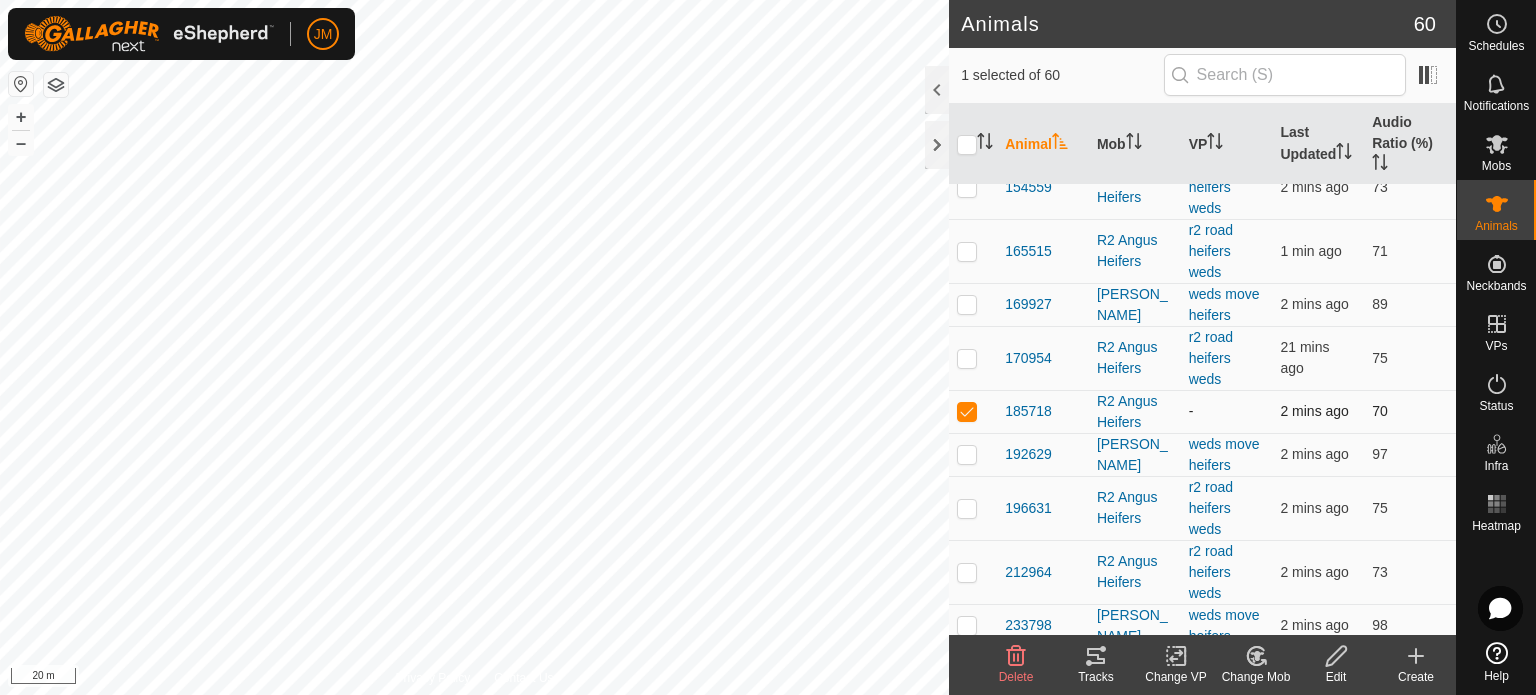 scroll, scrollTop: 300, scrollLeft: 0, axis: vertical 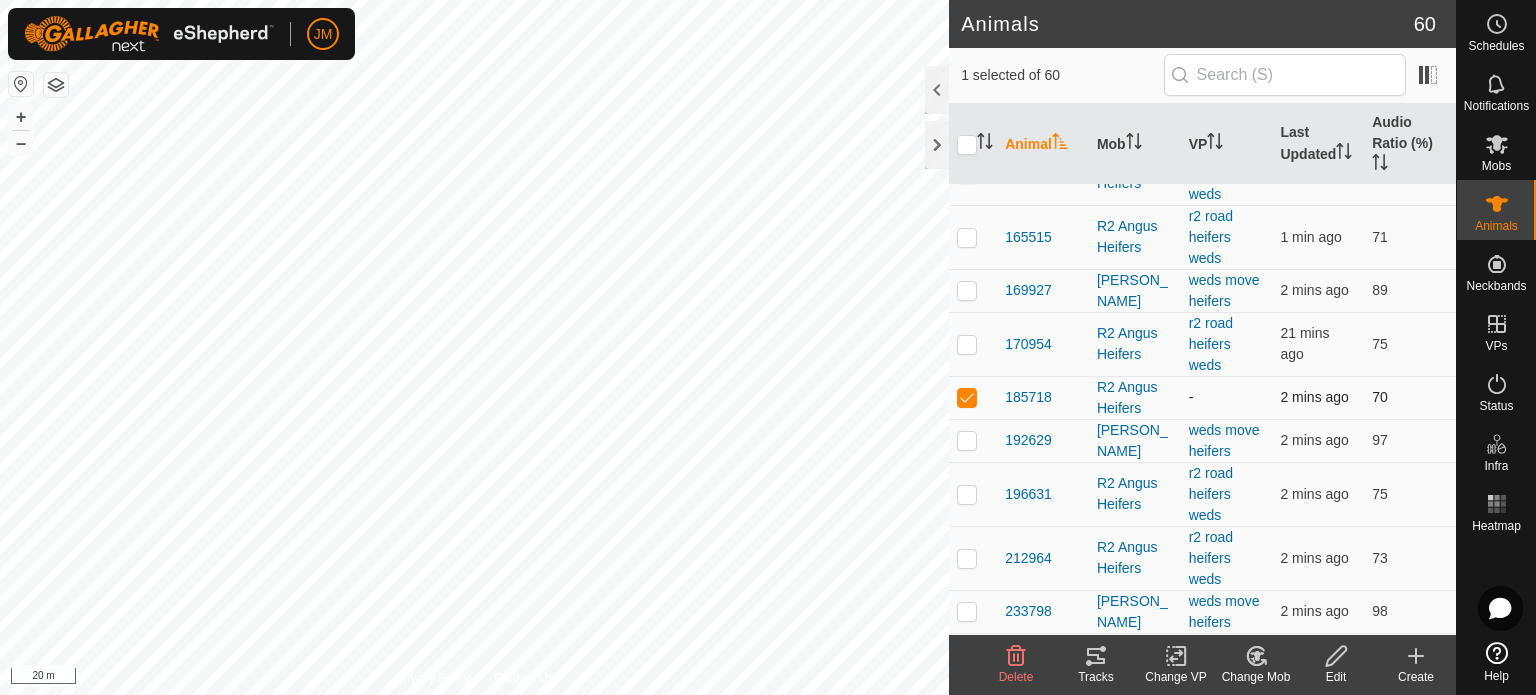 click at bounding box center (967, 397) 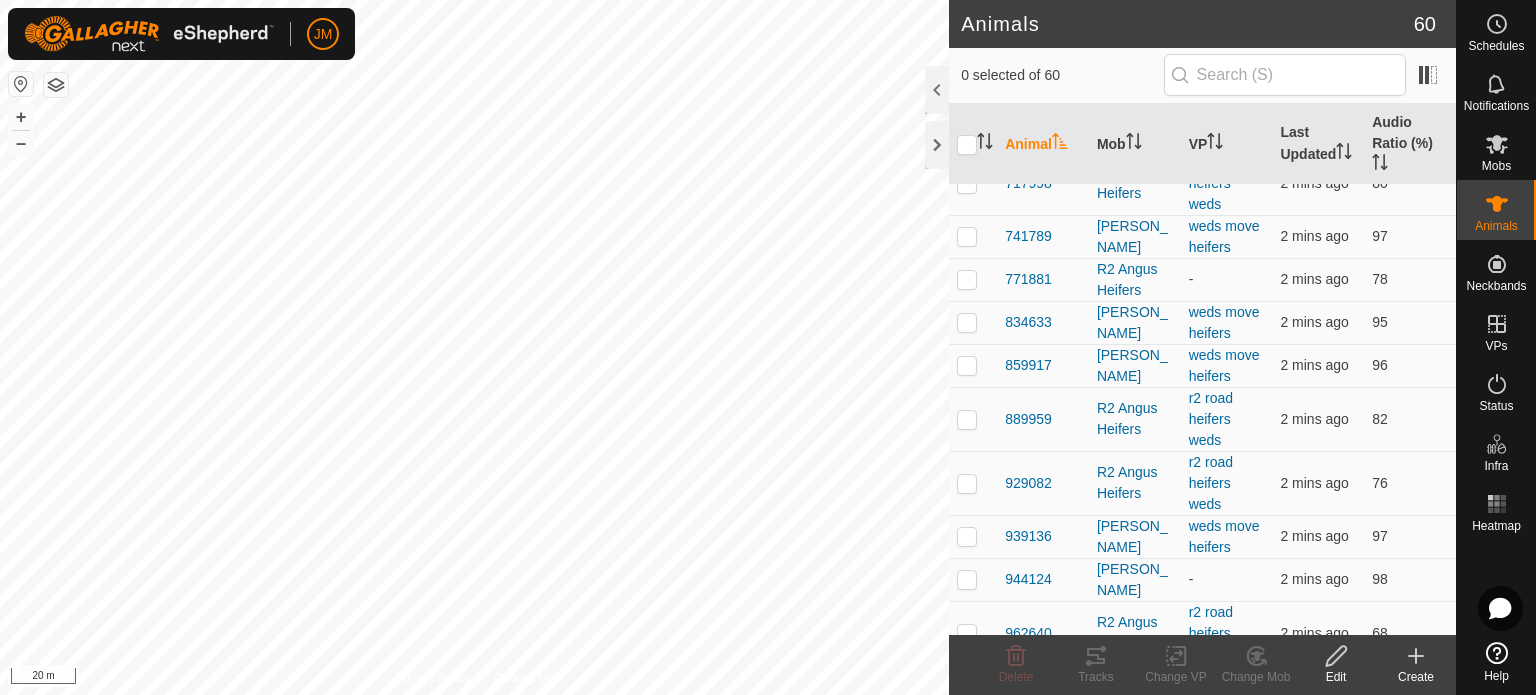 scroll, scrollTop: 2684, scrollLeft: 0, axis: vertical 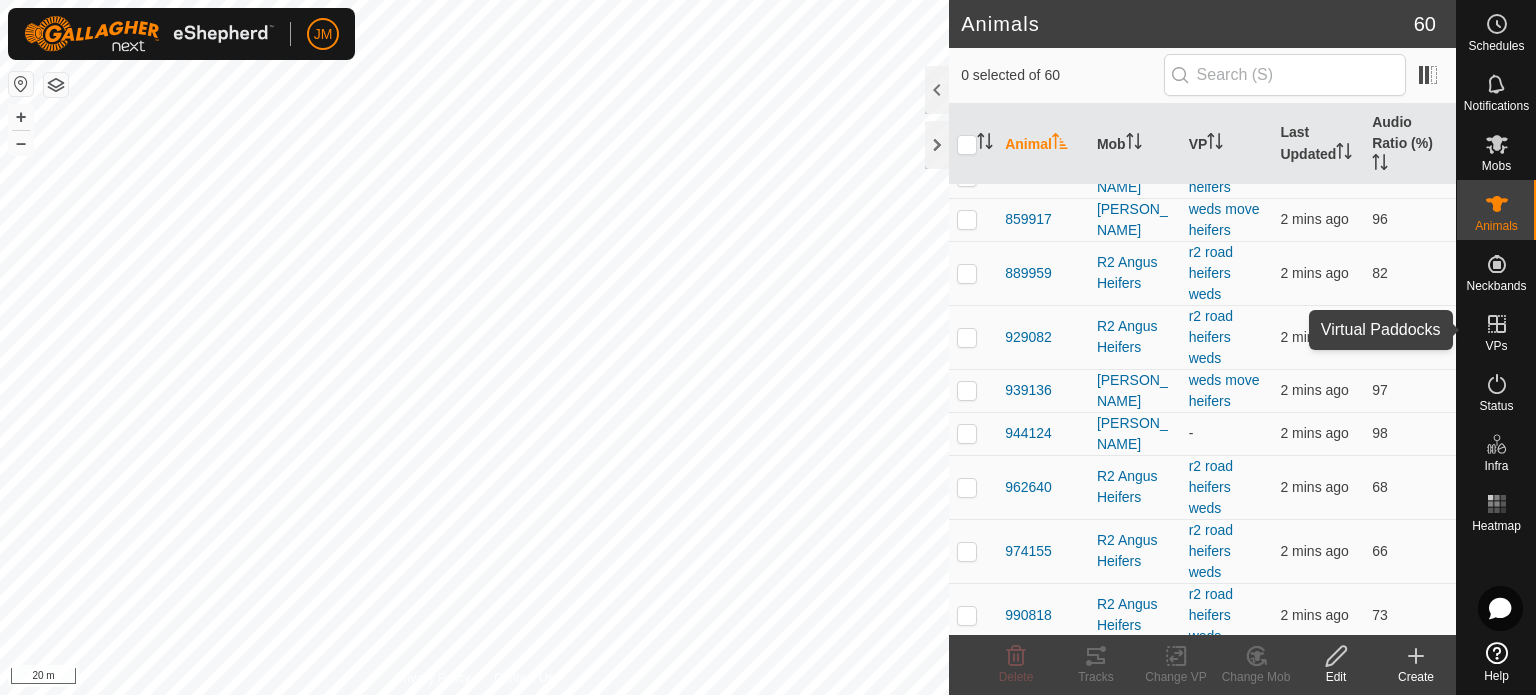 click 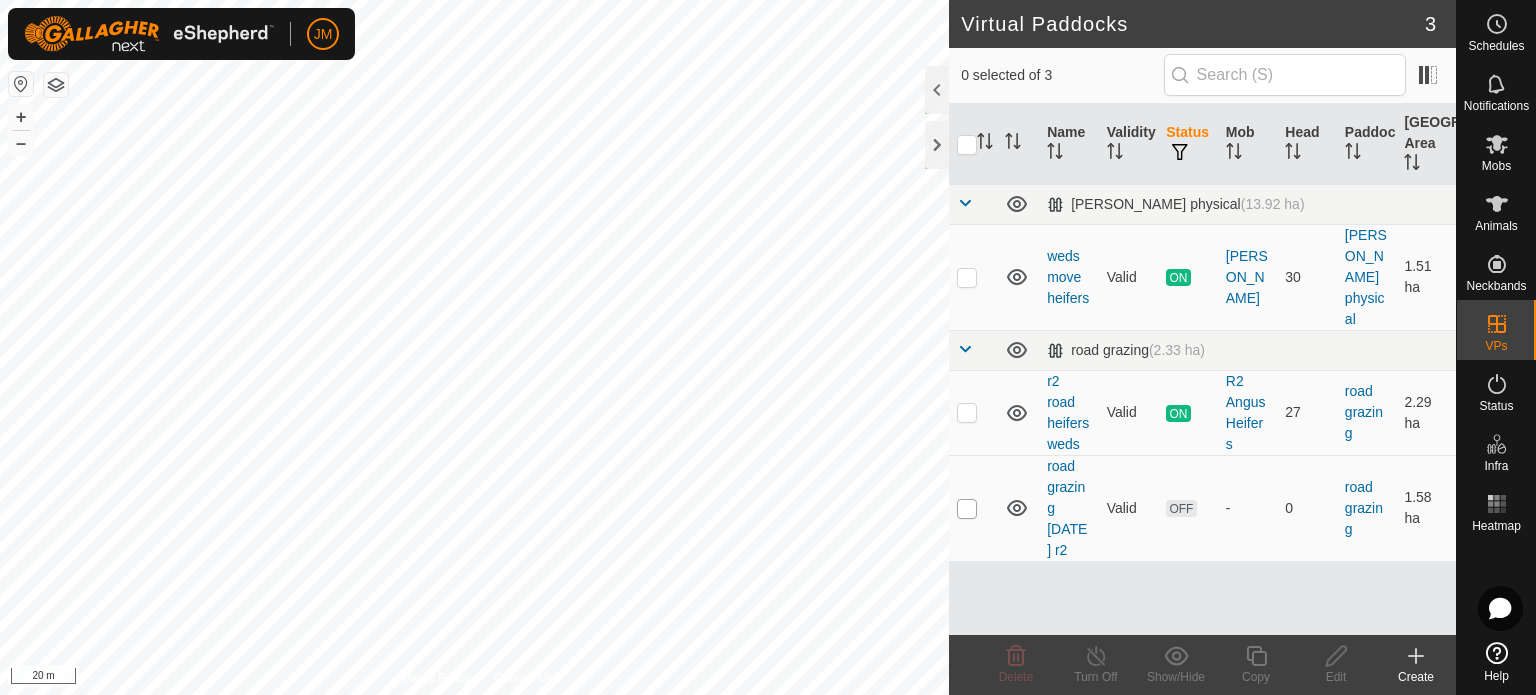 click at bounding box center [967, 509] 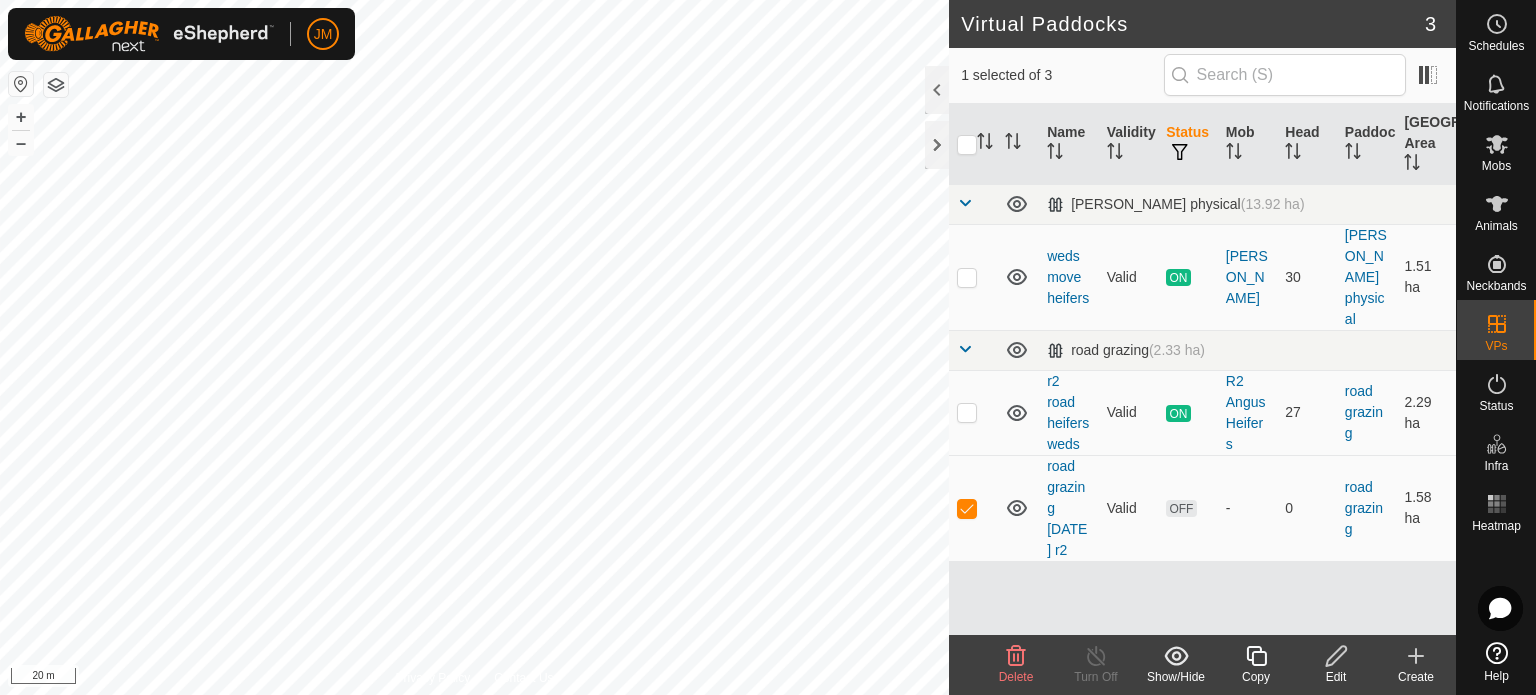 click 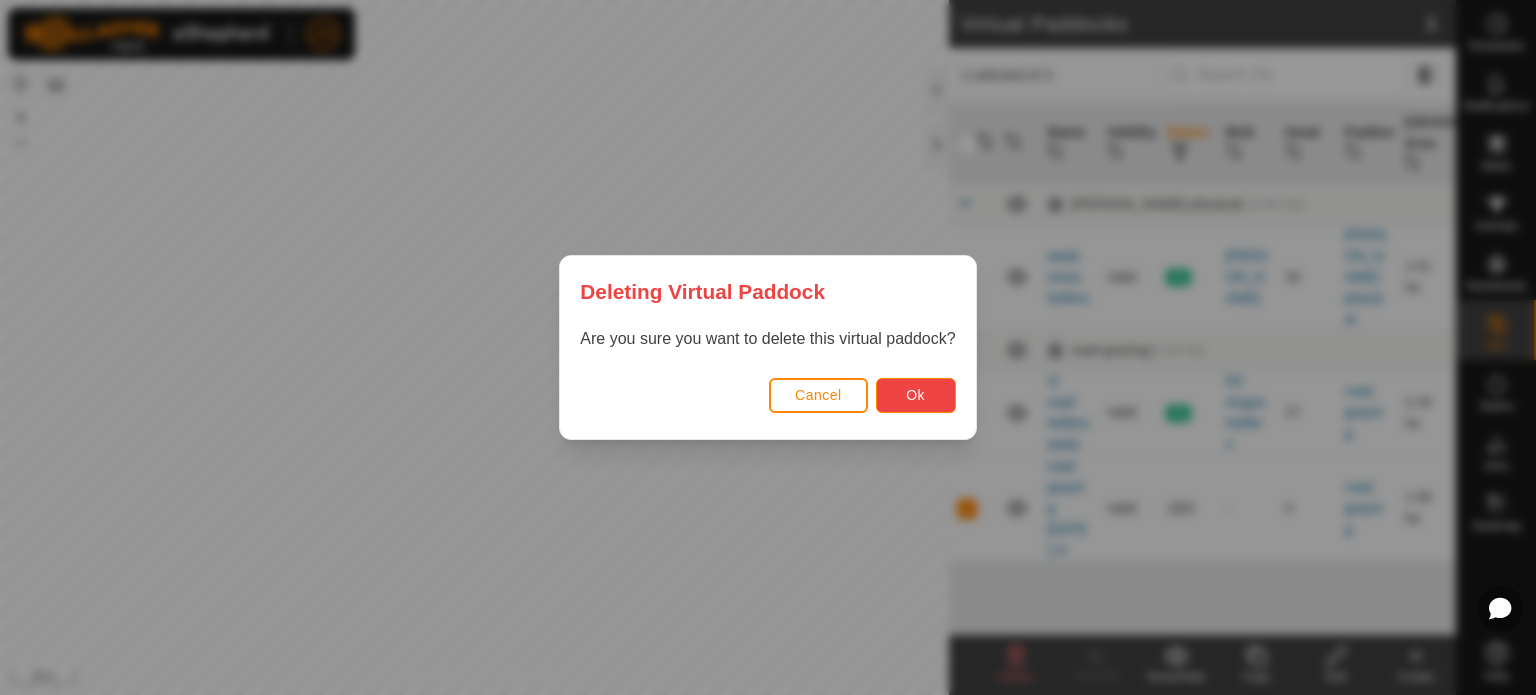click on "Ok" at bounding box center [915, 395] 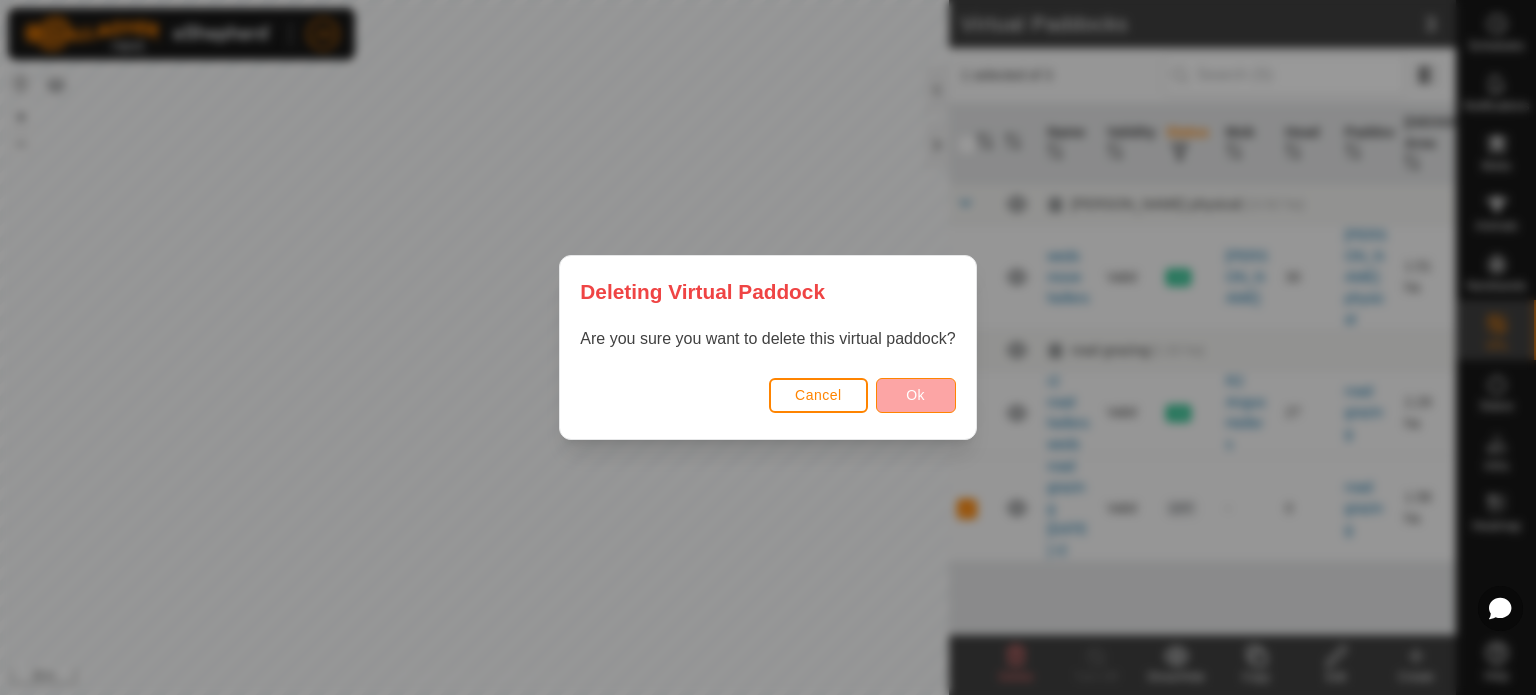 checkbox on "false" 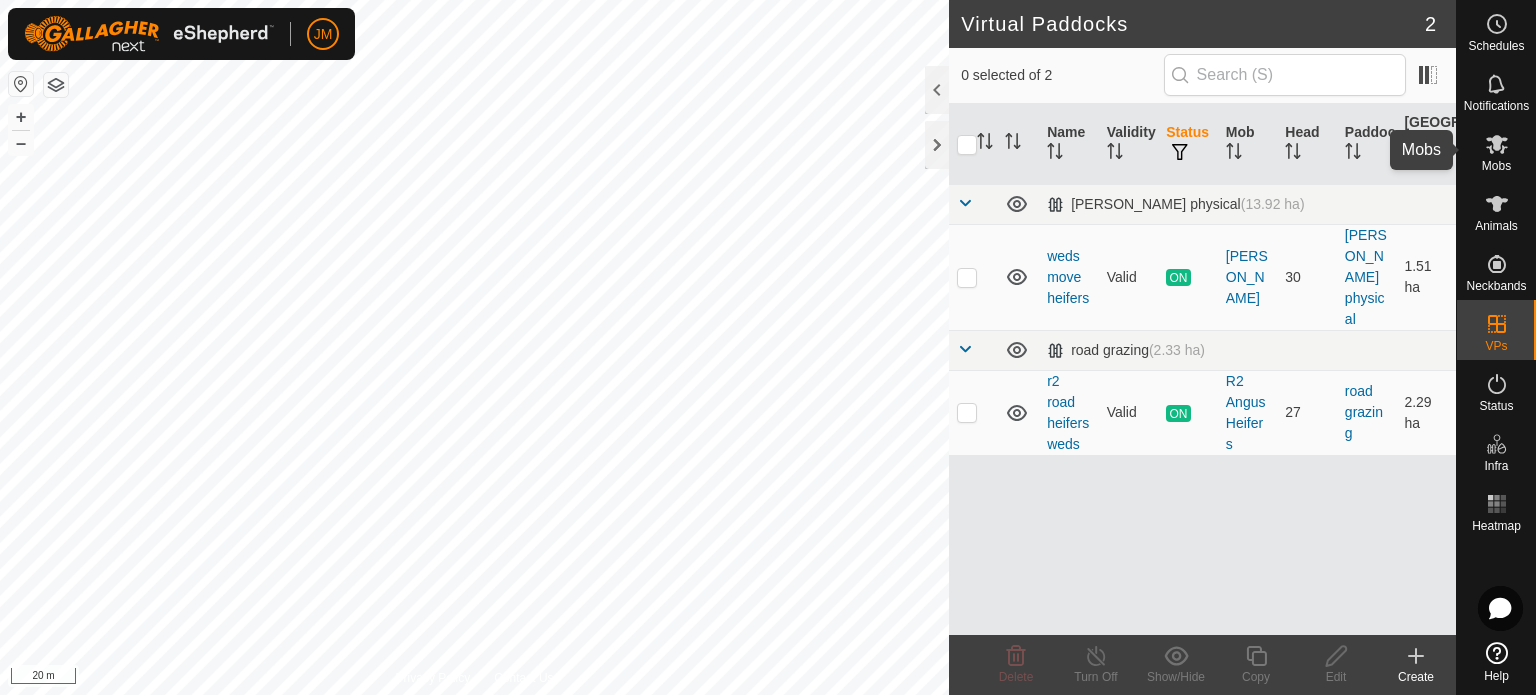 click 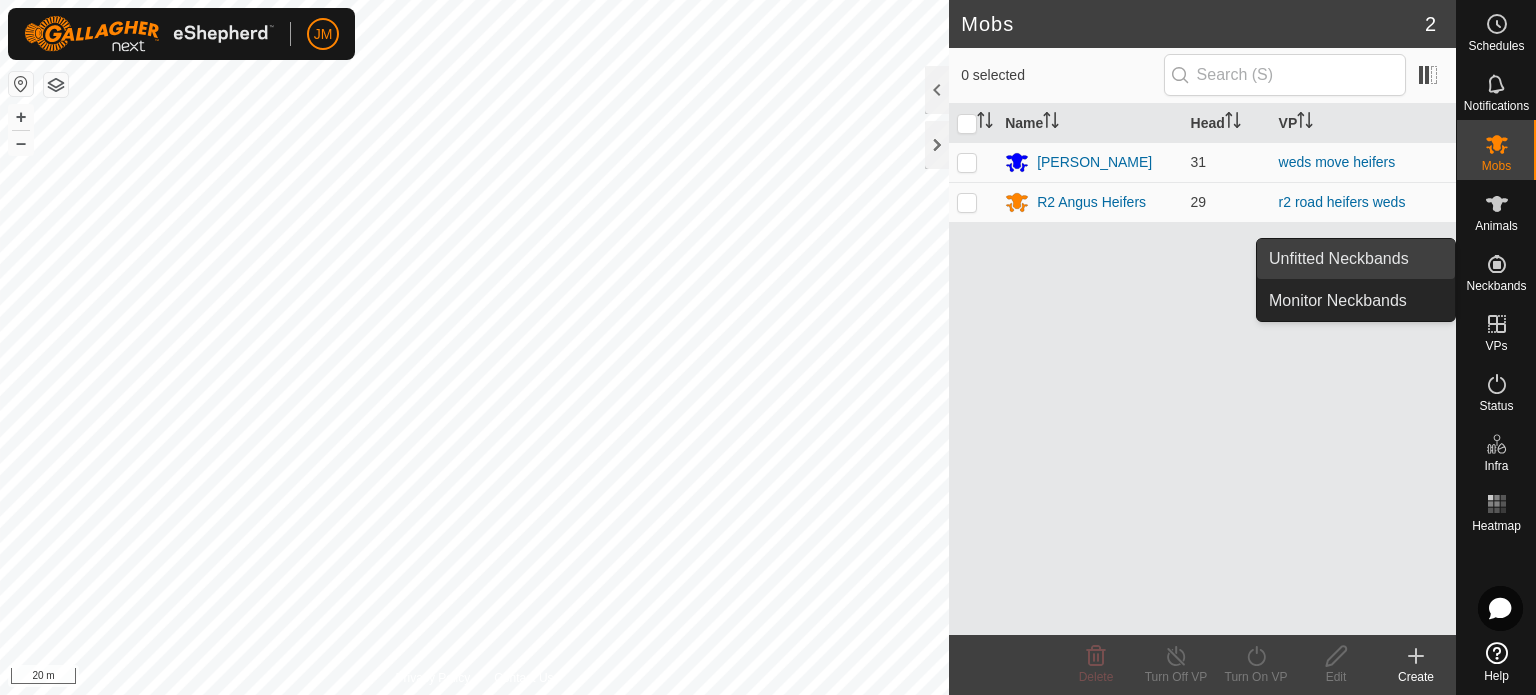 click on "Unfitted Neckbands" at bounding box center [1356, 259] 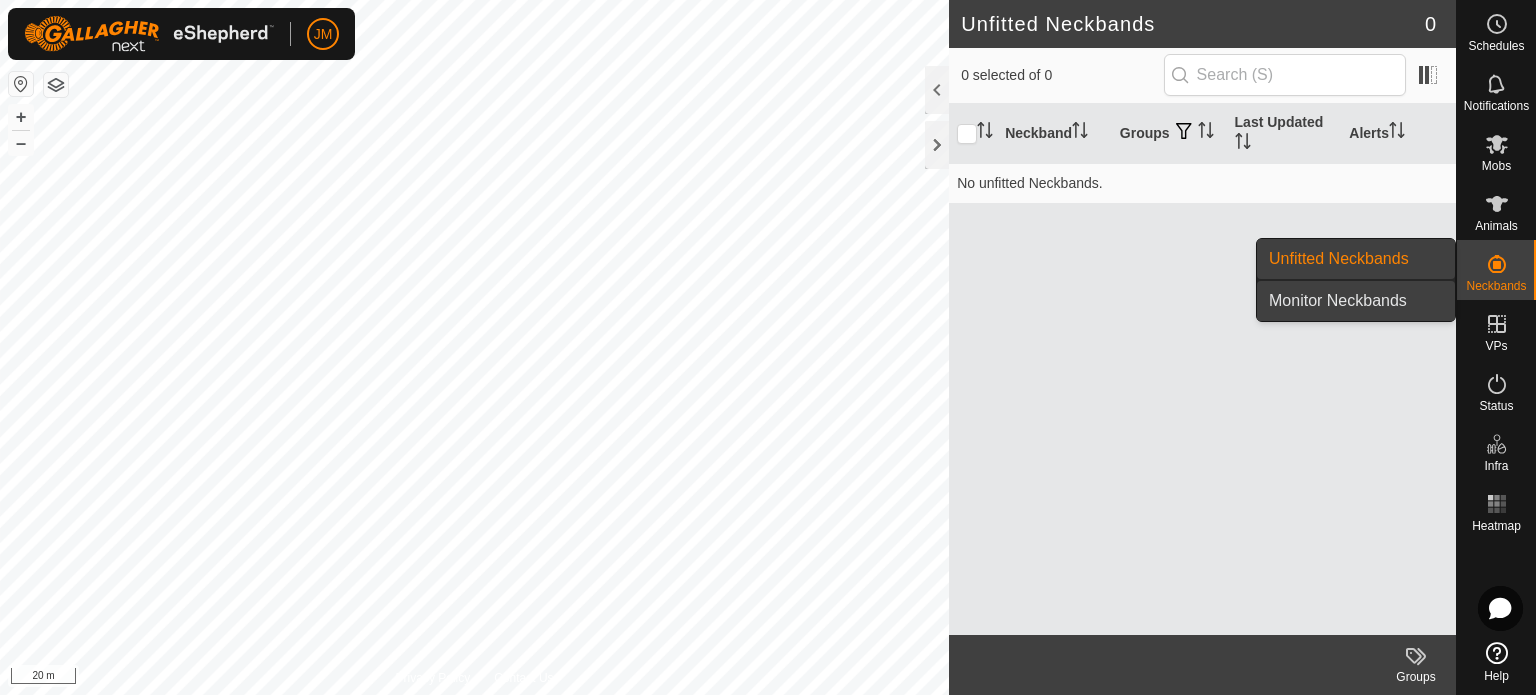 click on "Monitor Neckbands" at bounding box center (1356, 301) 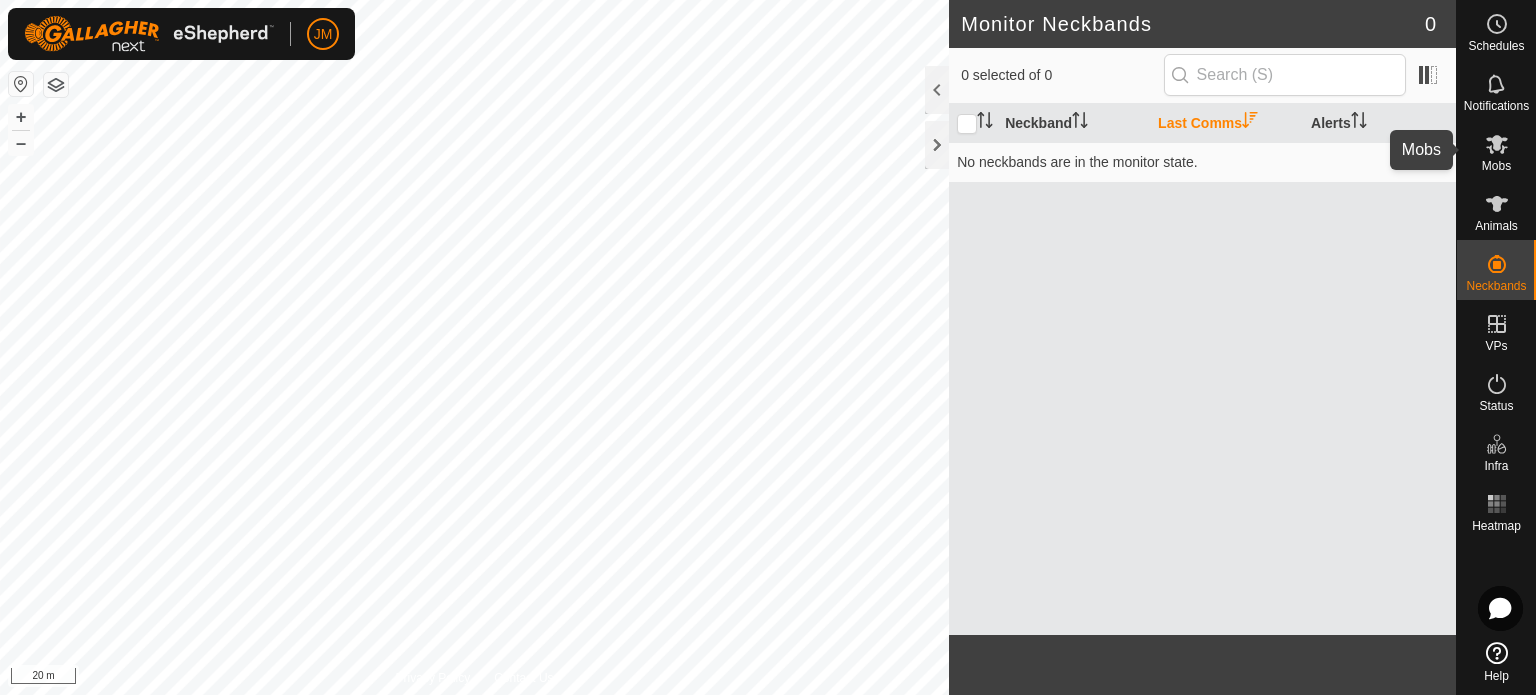 click 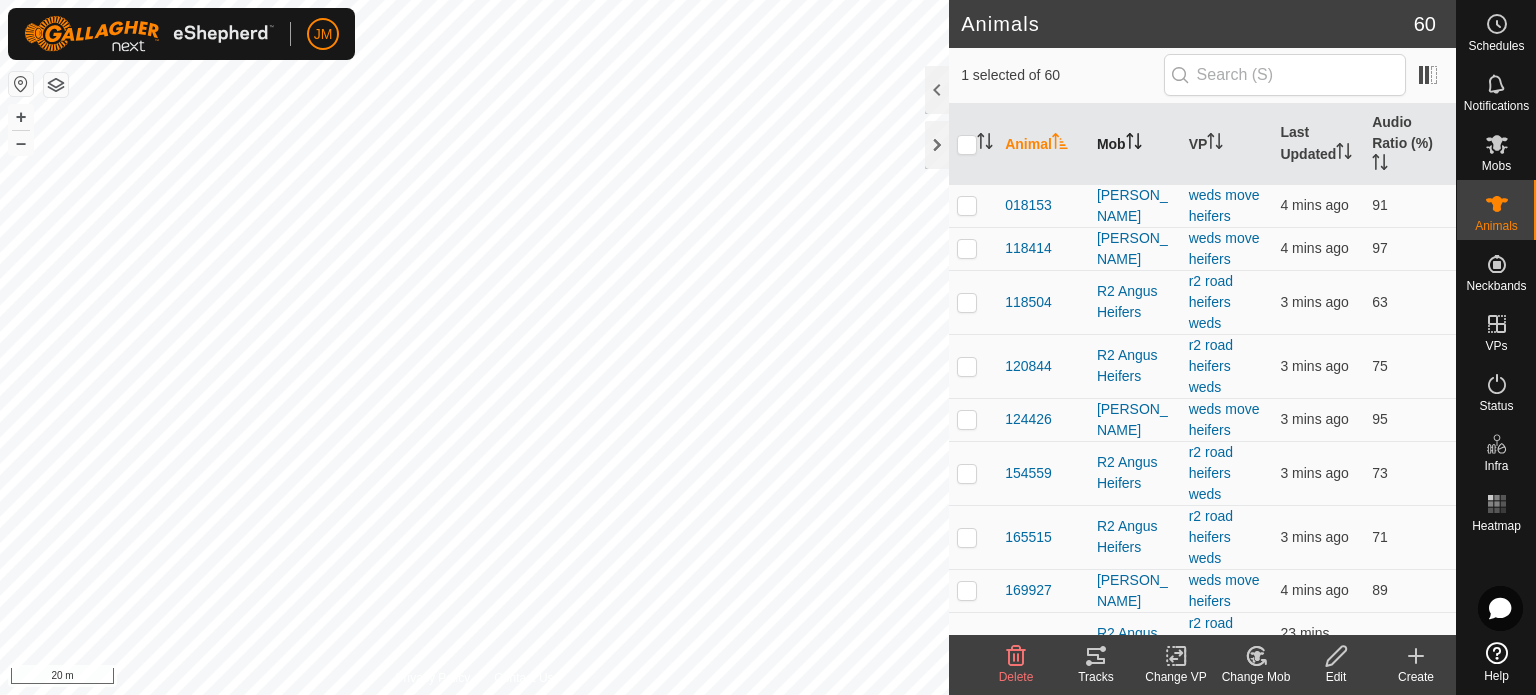 click on "Mob" at bounding box center [1135, 144] 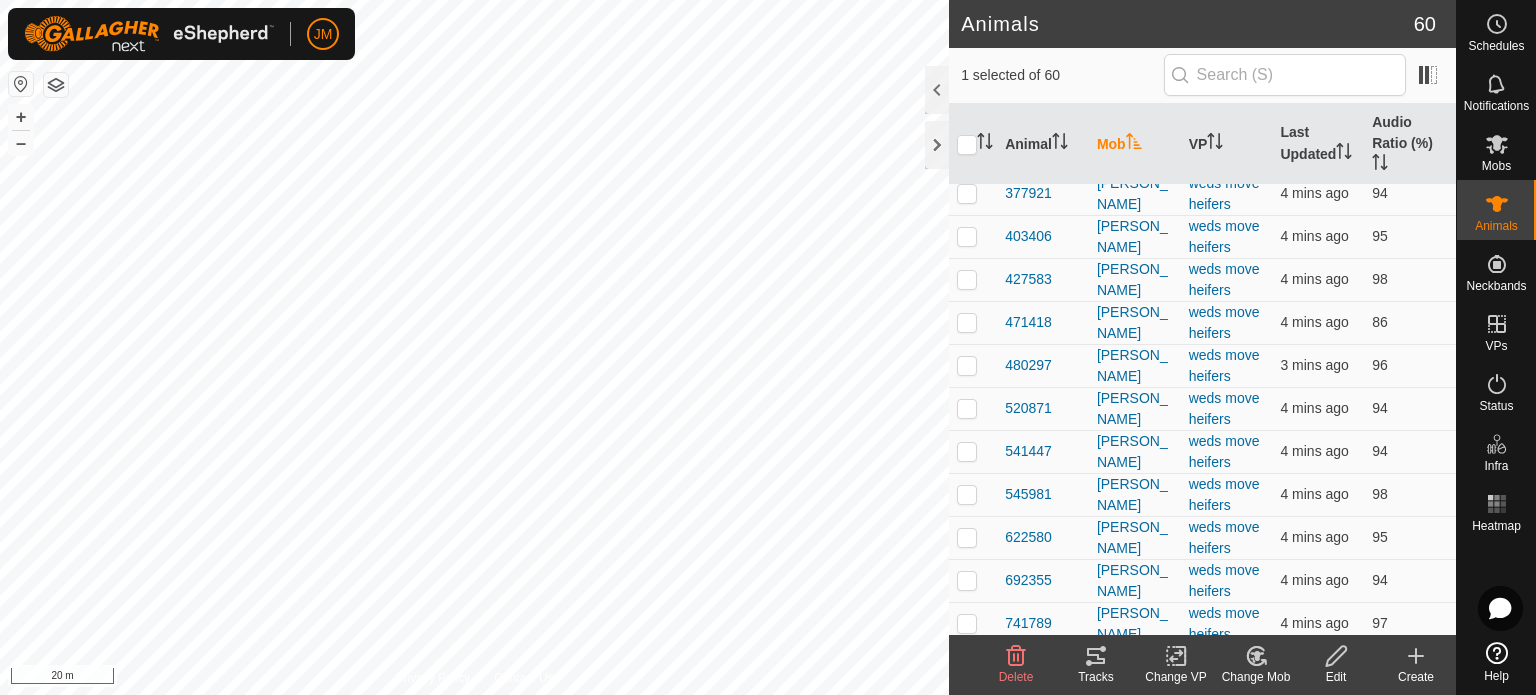 scroll, scrollTop: 1100, scrollLeft: 0, axis: vertical 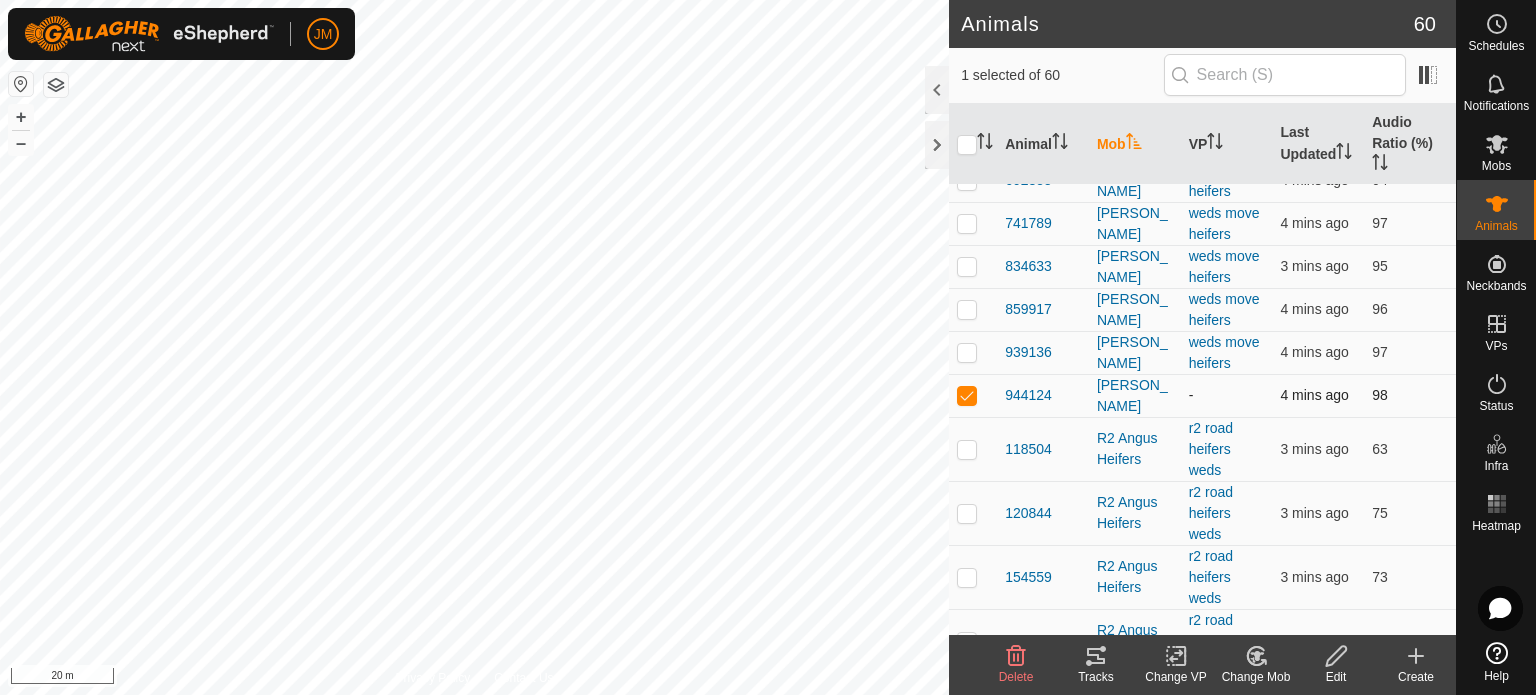 click at bounding box center (967, 395) 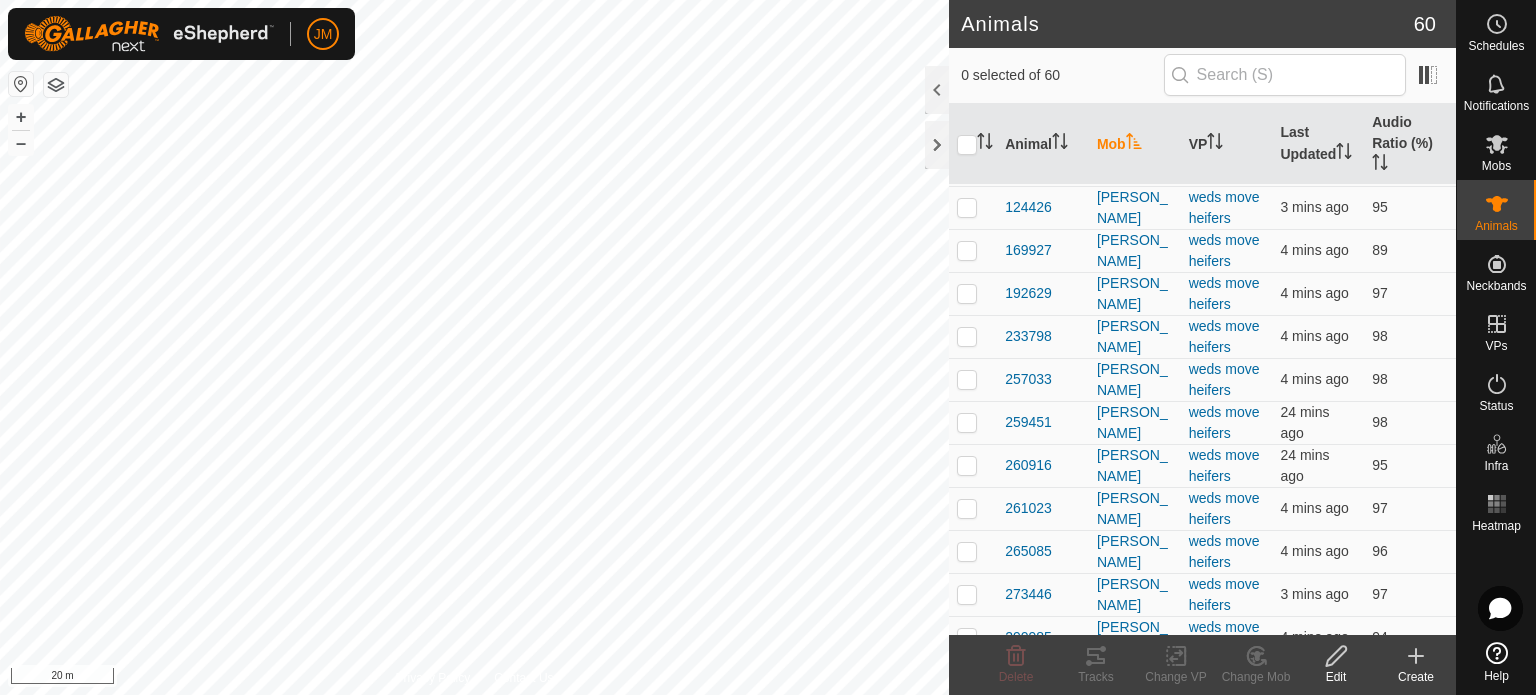scroll, scrollTop: 0, scrollLeft: 0, axis: both 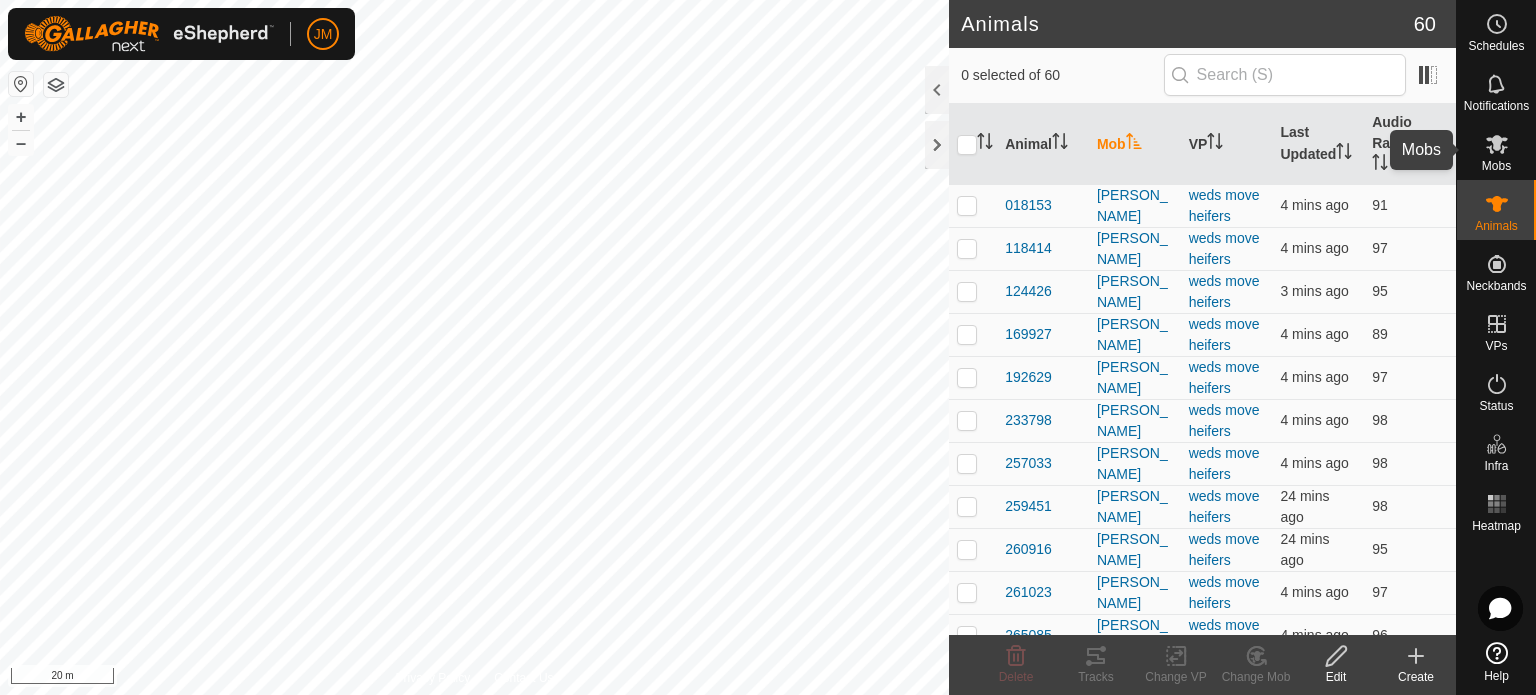 click 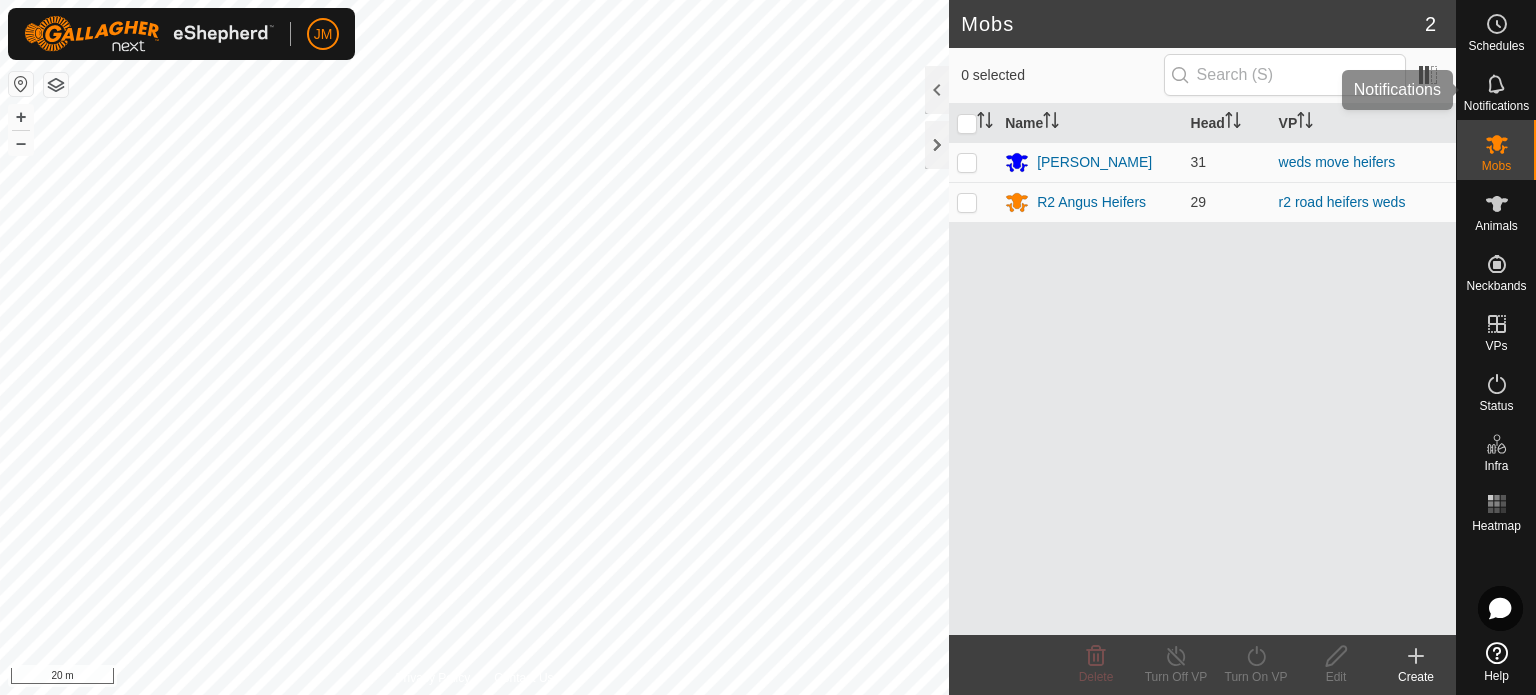 click on "Notifications" at bounding box center (1496, 106) 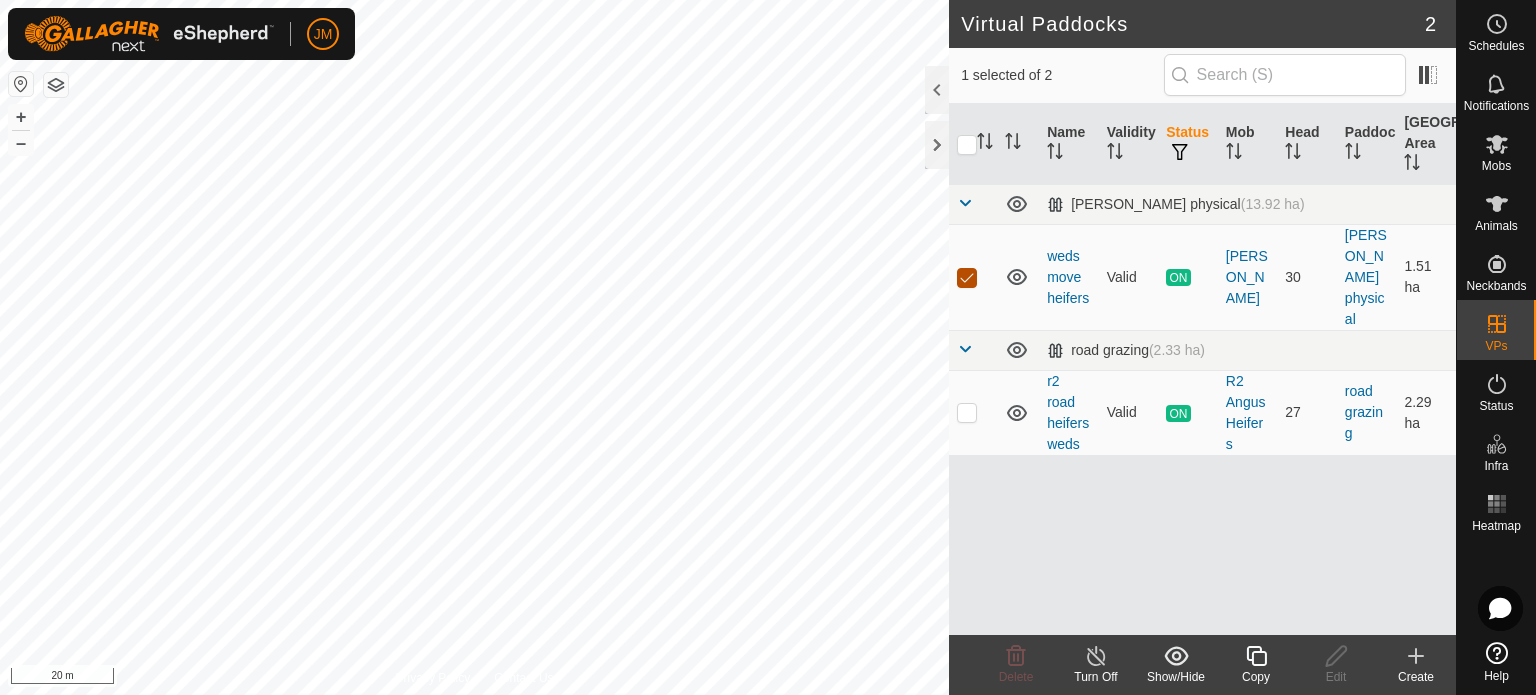 click at bounding box center [967, 278] 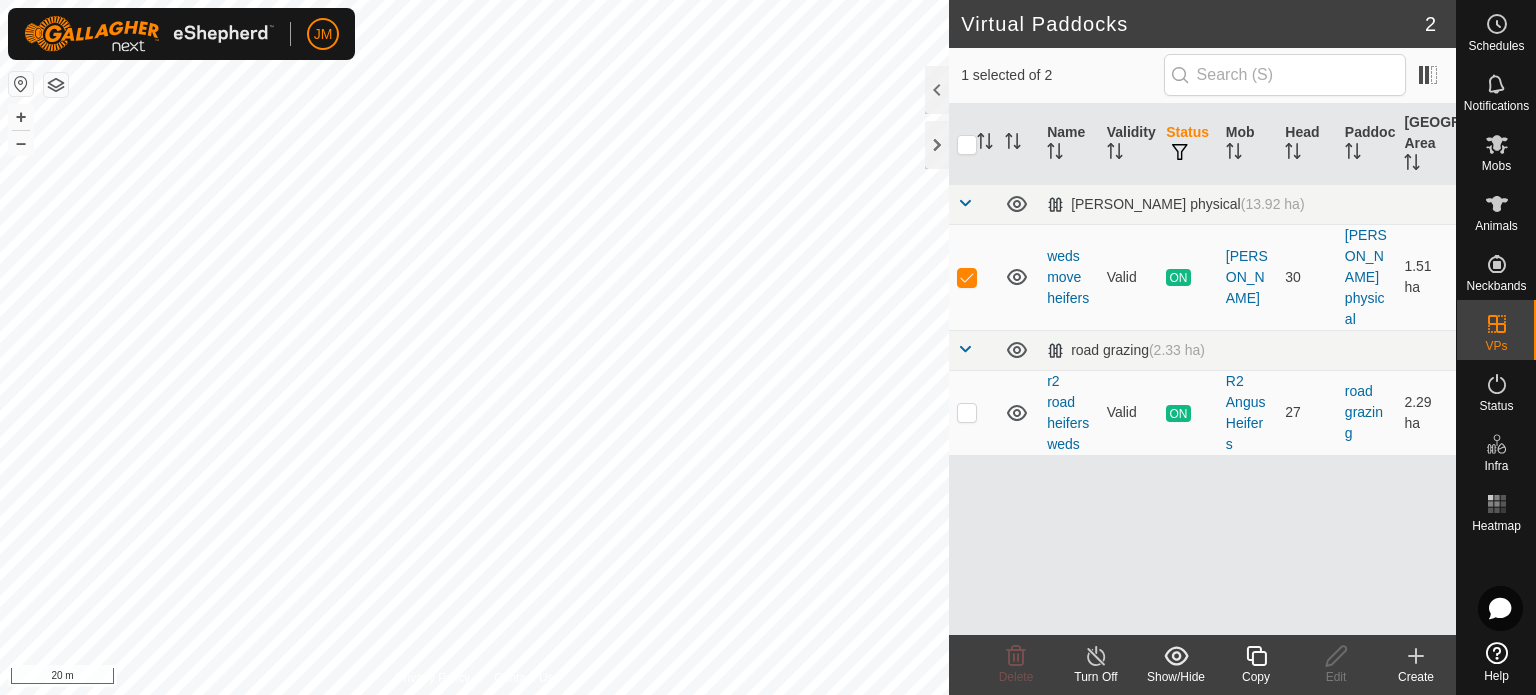 checkbox on "false" 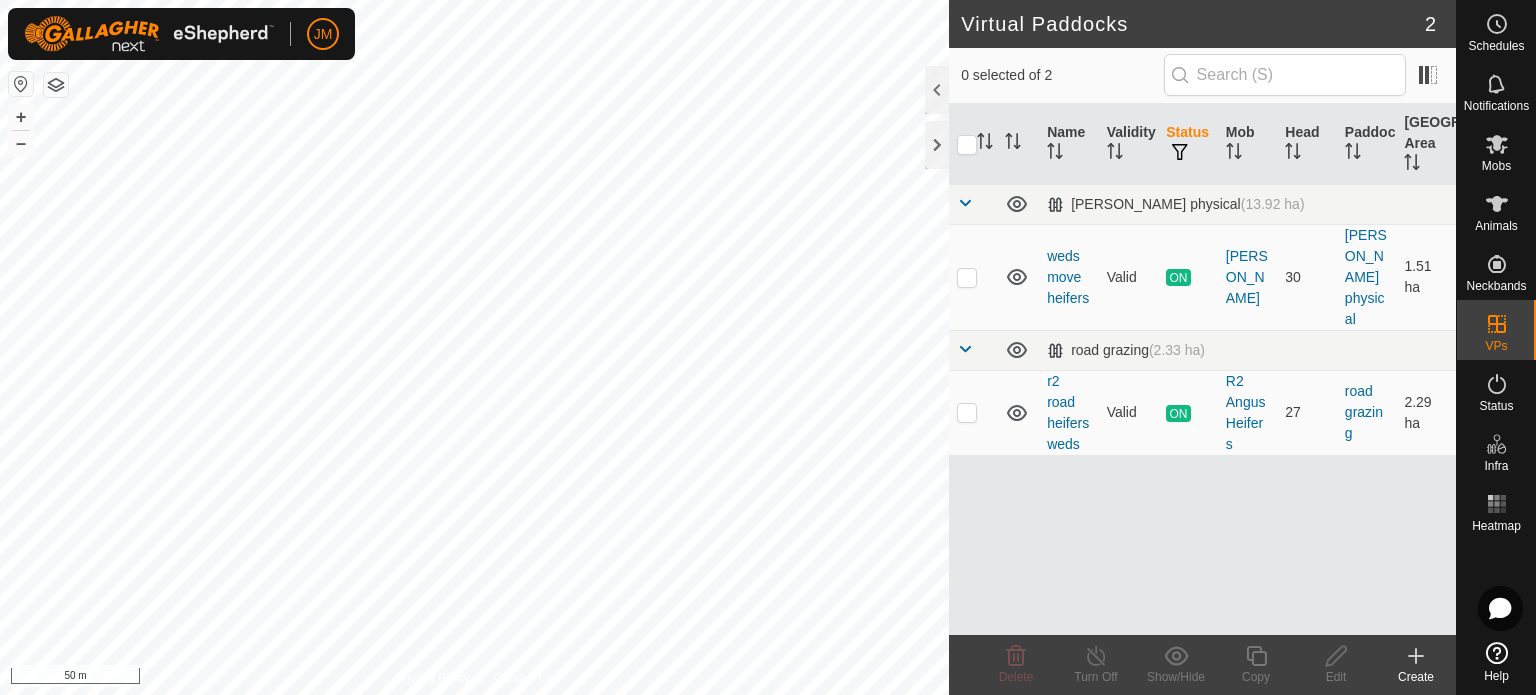 click on "JM Schedules Notifications Mobs Animals Neckbands VPs Status Infra Heatmap Help Virtual Paddocks 2 0 selected of 2     Name   Validity   Status   Mob   Head   Paddock   Grazing Area   Ram Paddock physical    (13.92 ha) weds move heifers  Valid  ON  Angus Heifers   30   Ram Paddock physical    1.51 ha   road grazing   (2.33 ha) r2 road heifers weds  Valid  ON  R2 Angus Heifers   27   road grazing   2.29 ha  Delete  Turn Off   Show/Hide   Copy   Edit   Create  Privacy Policy Contact Us
260916
4189260916
Angus Heifers
weds move heifers + – ⇧ i 50 m" at bounding box center (768, 347) 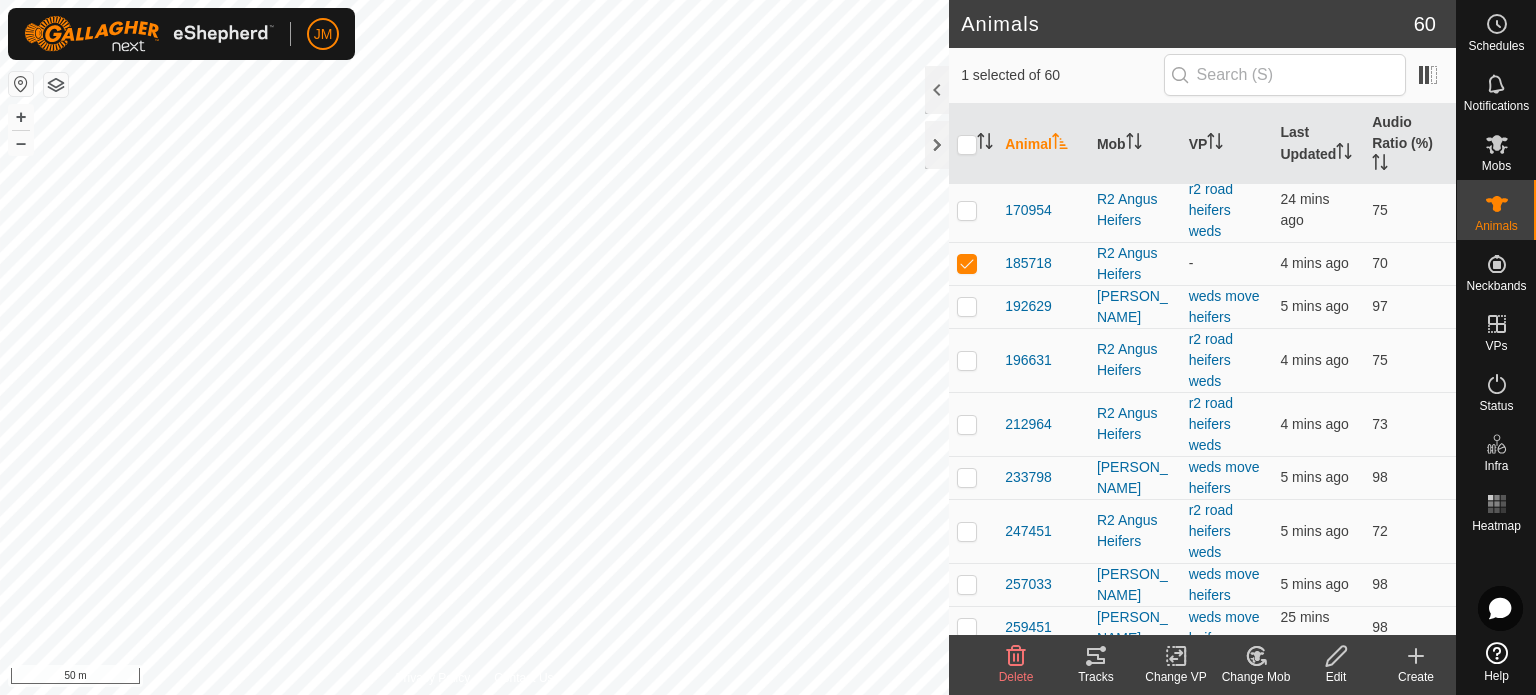 scroll, scrollTop: 400, scrollLeft: 0, axis: vertical 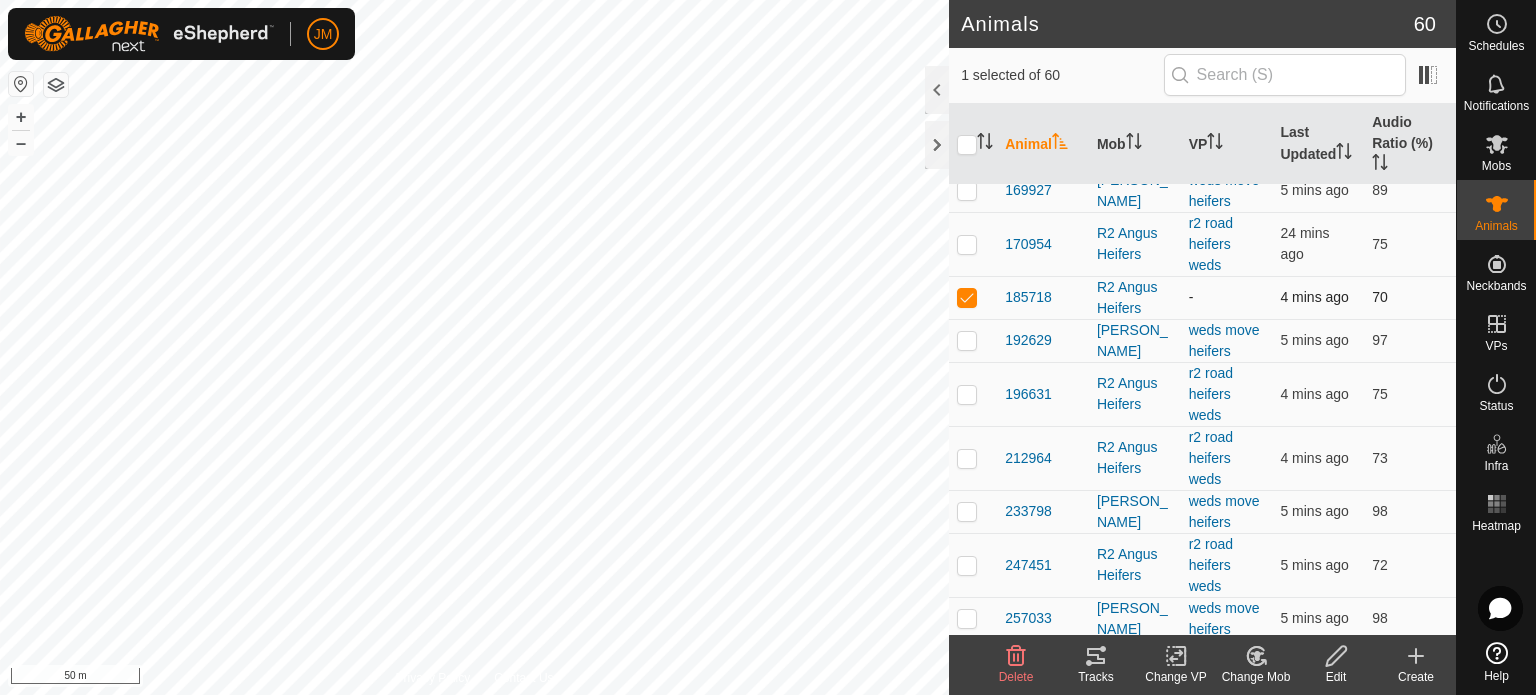 click at bounding box center [967, 297] 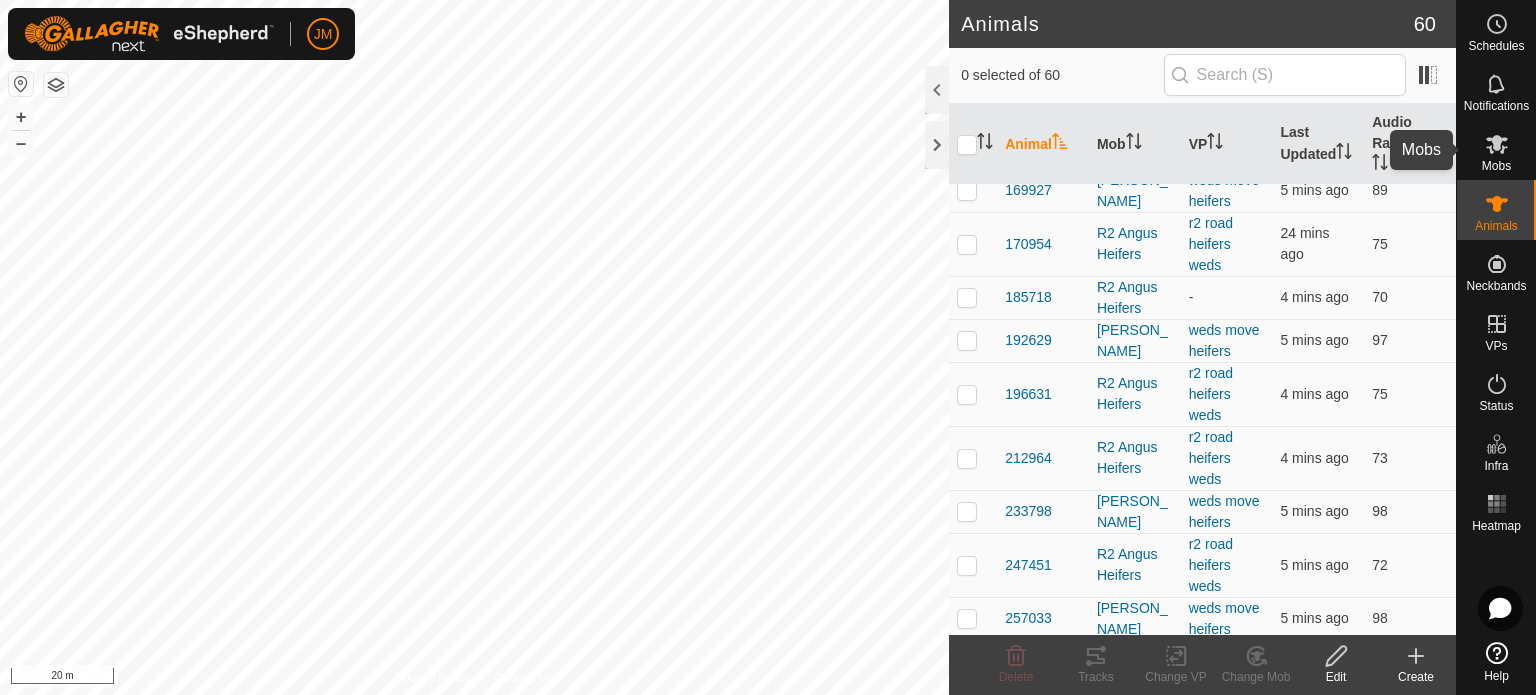 click at bounding box center [1497, 144] 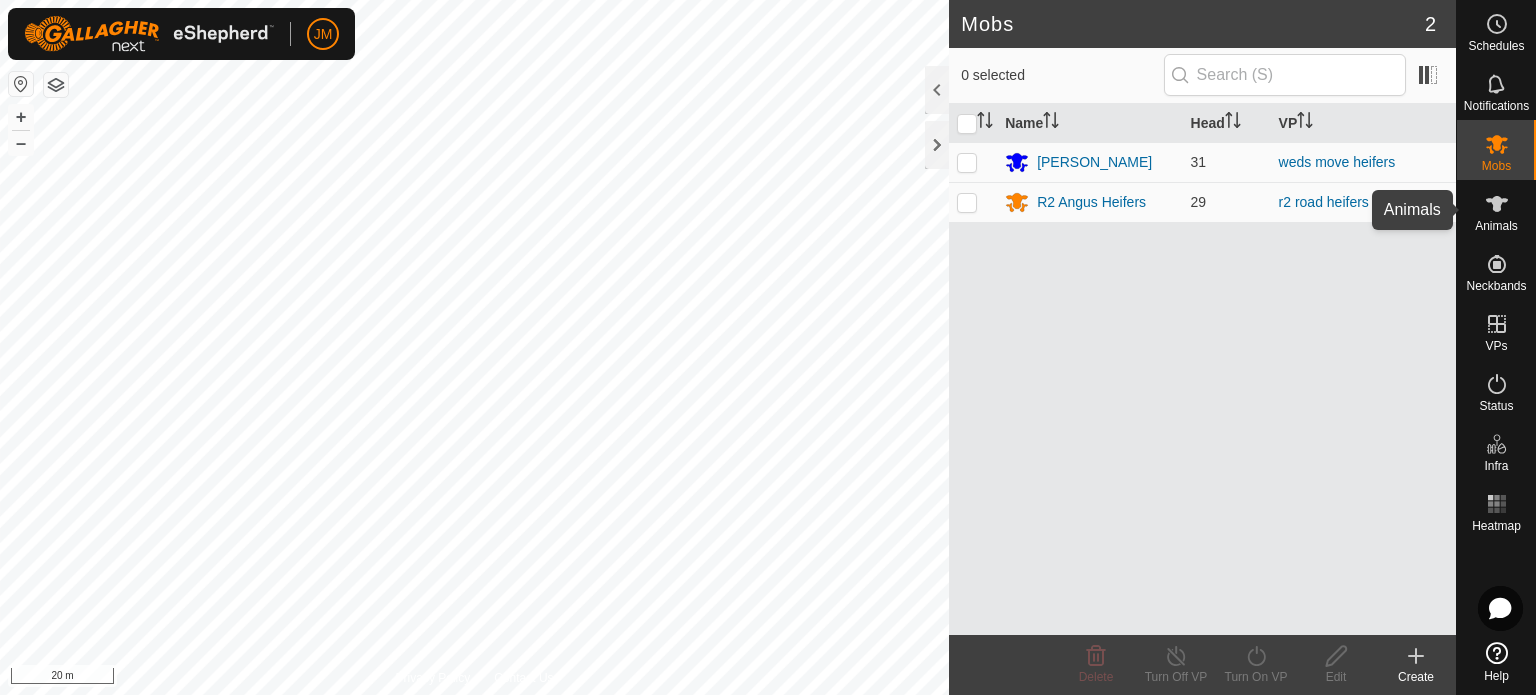 click on "Animals" at bounding box center [1496, 226] 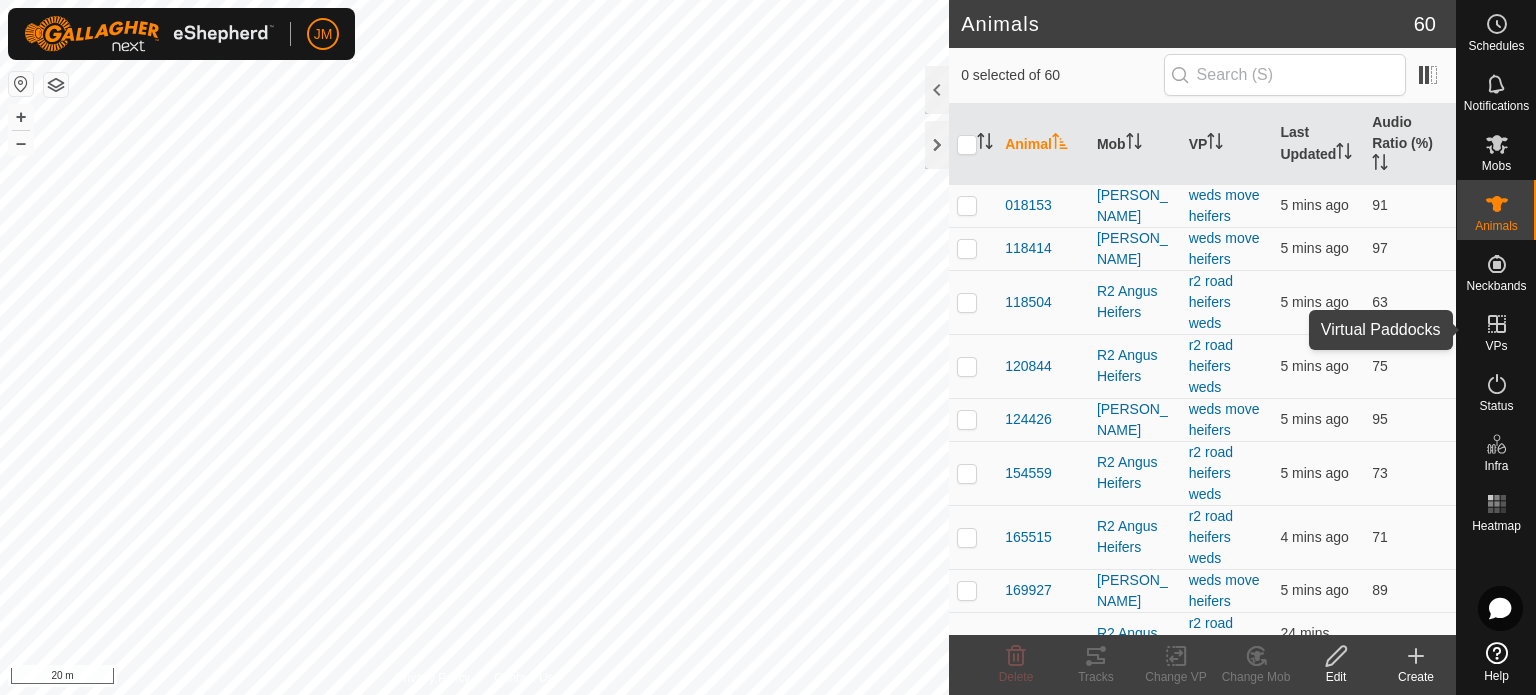 click 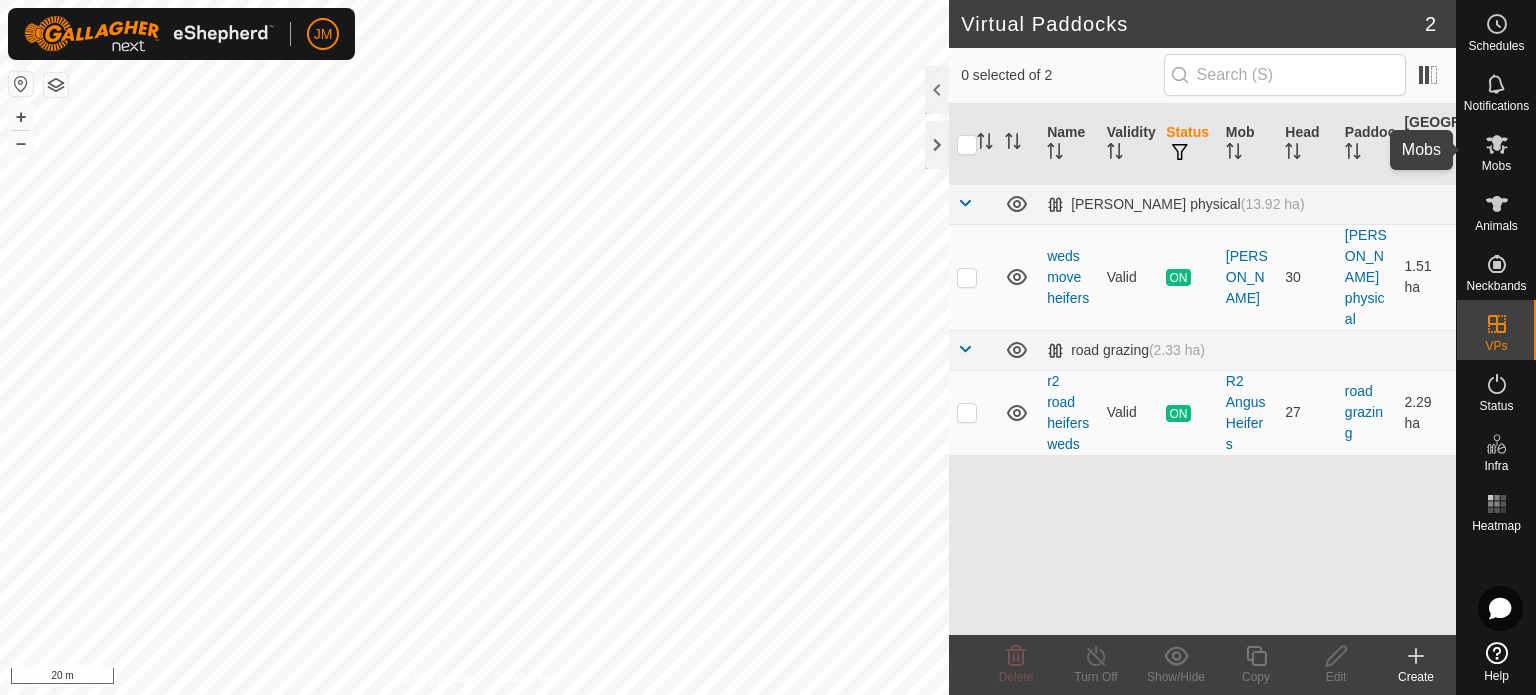 click at bounding box center [1497, 144] 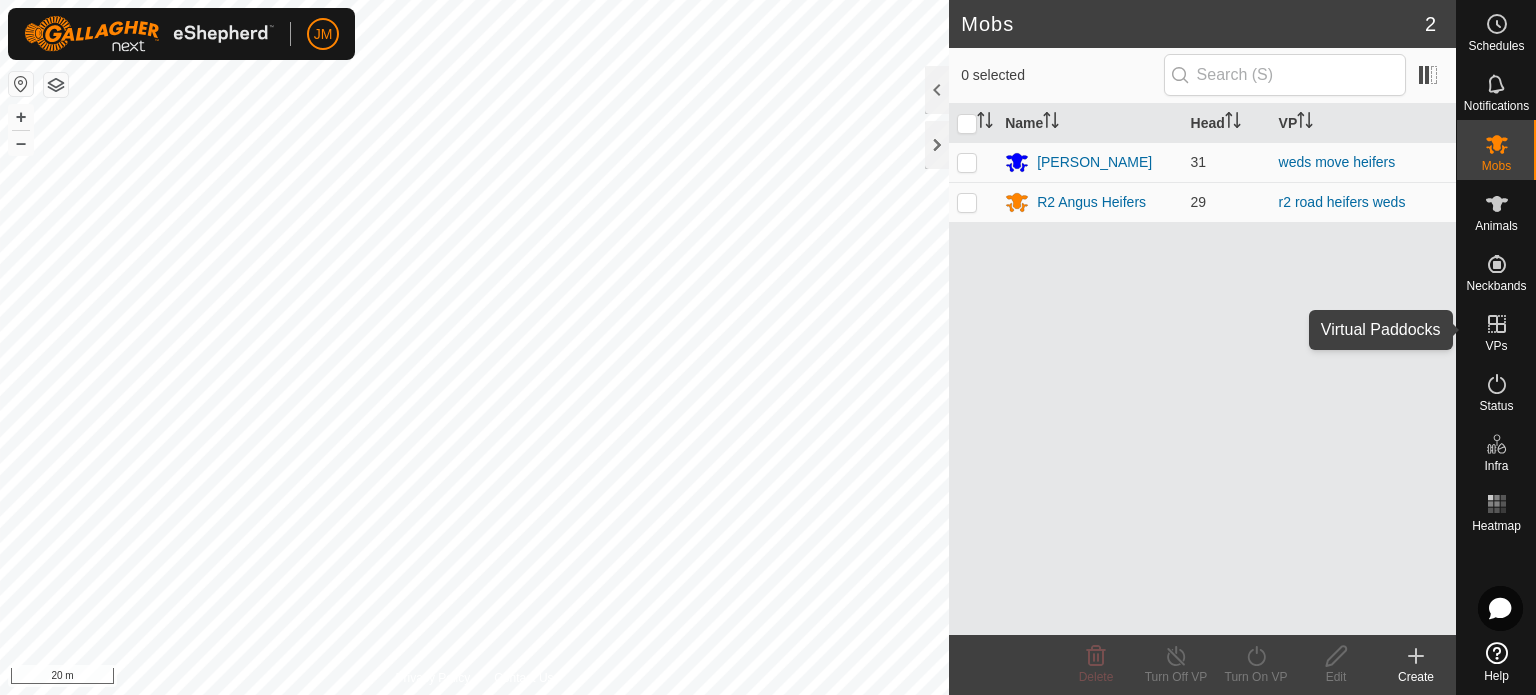 click 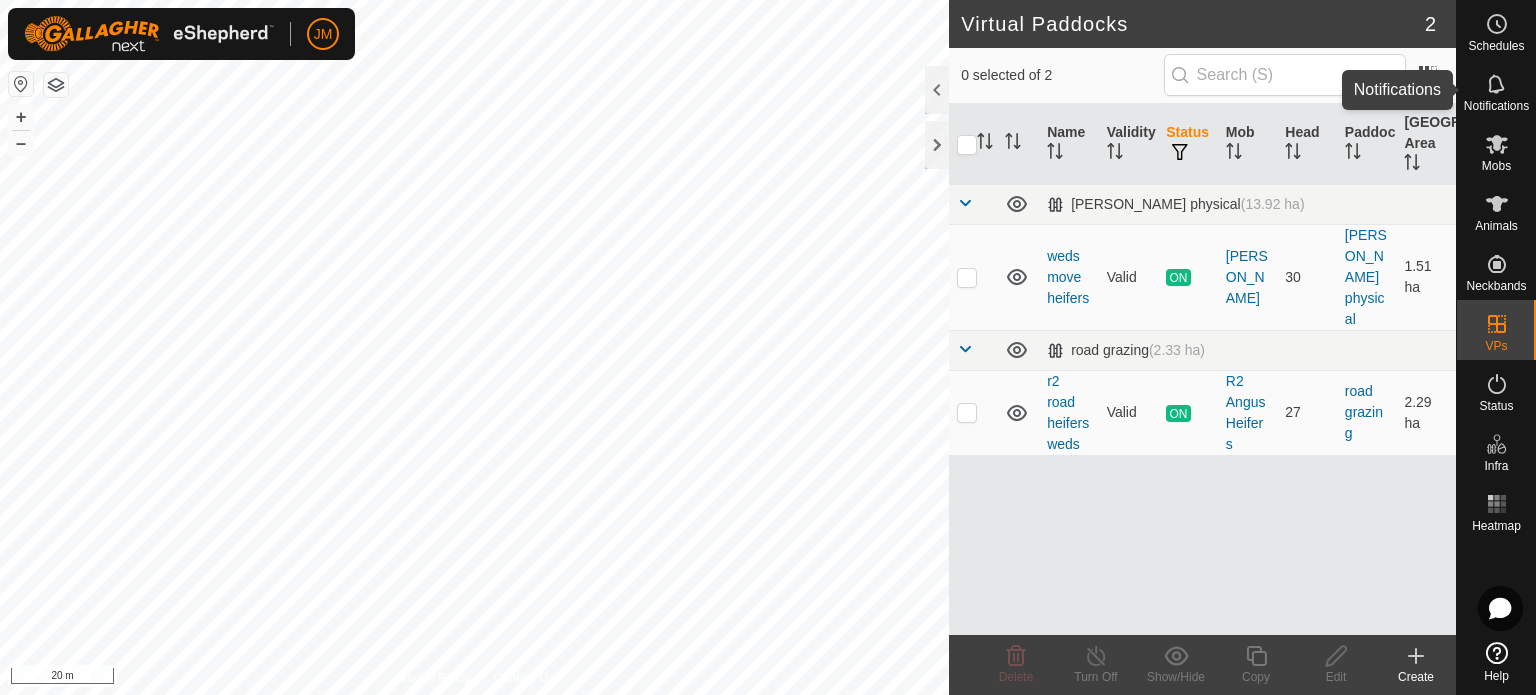 click 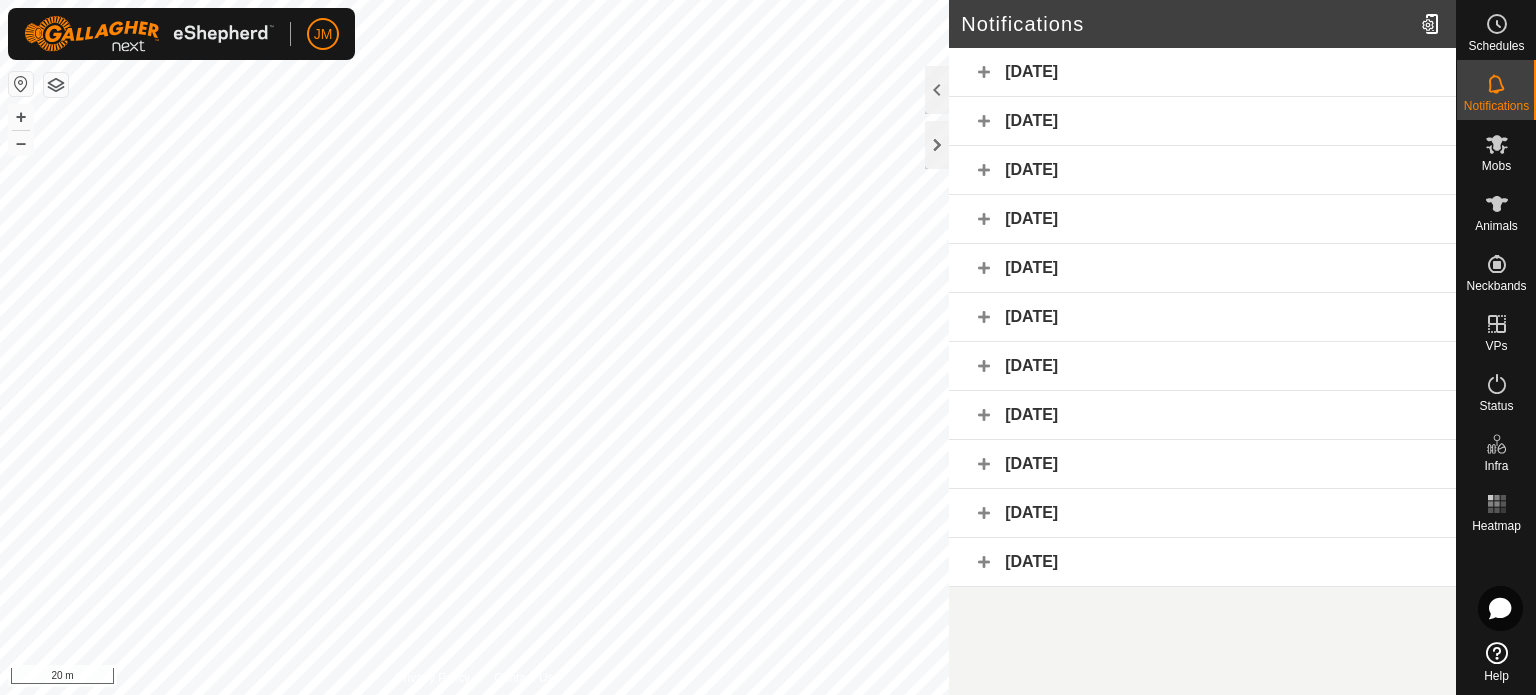 drag, startPoint x: 1145, startPoint y: 151, endPoint x: 1140, endPoint y: 347, distance: 196.06377 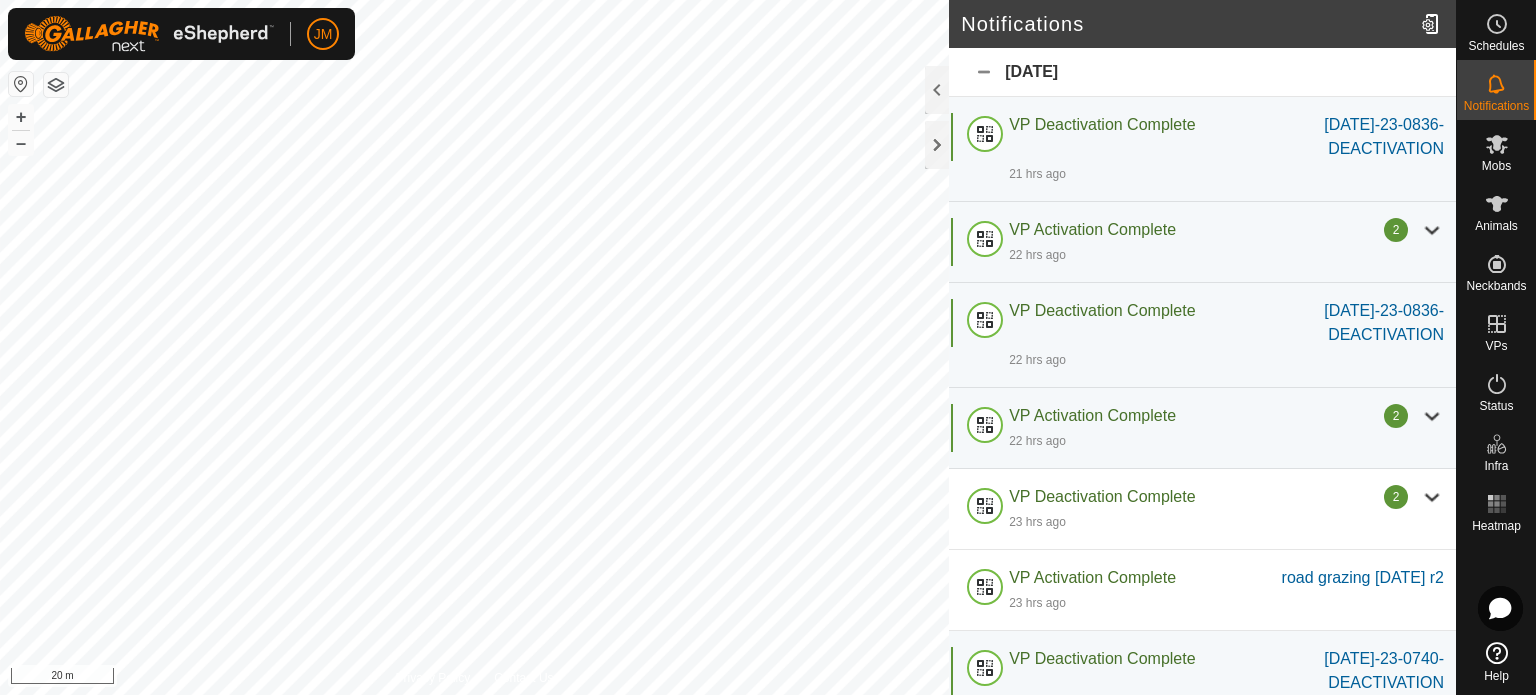 click on "[DATE]" 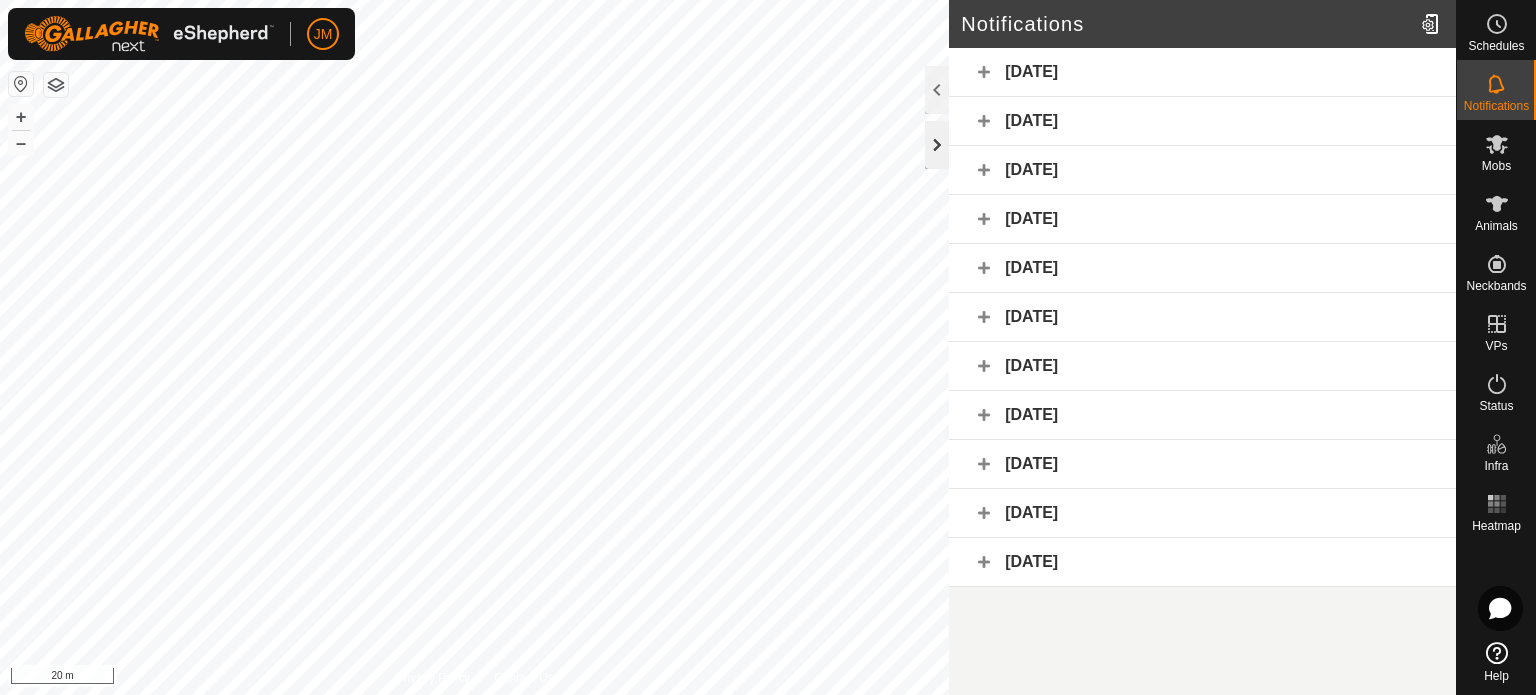 click 